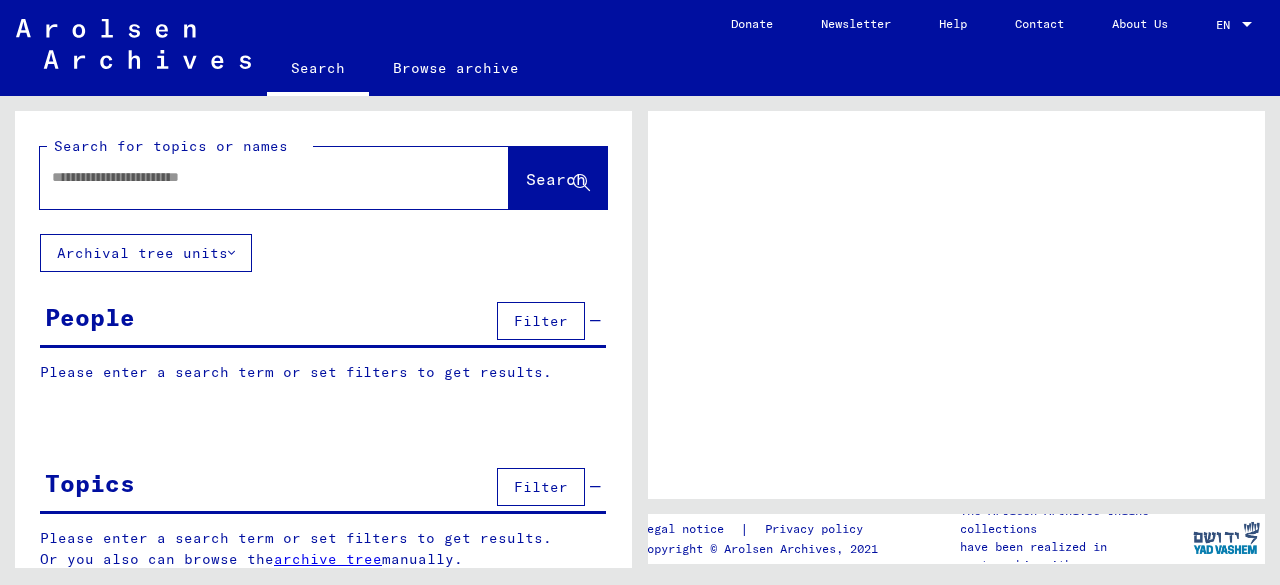 scroll, scrollTop: 0, scrollLeft: 0, axis: both 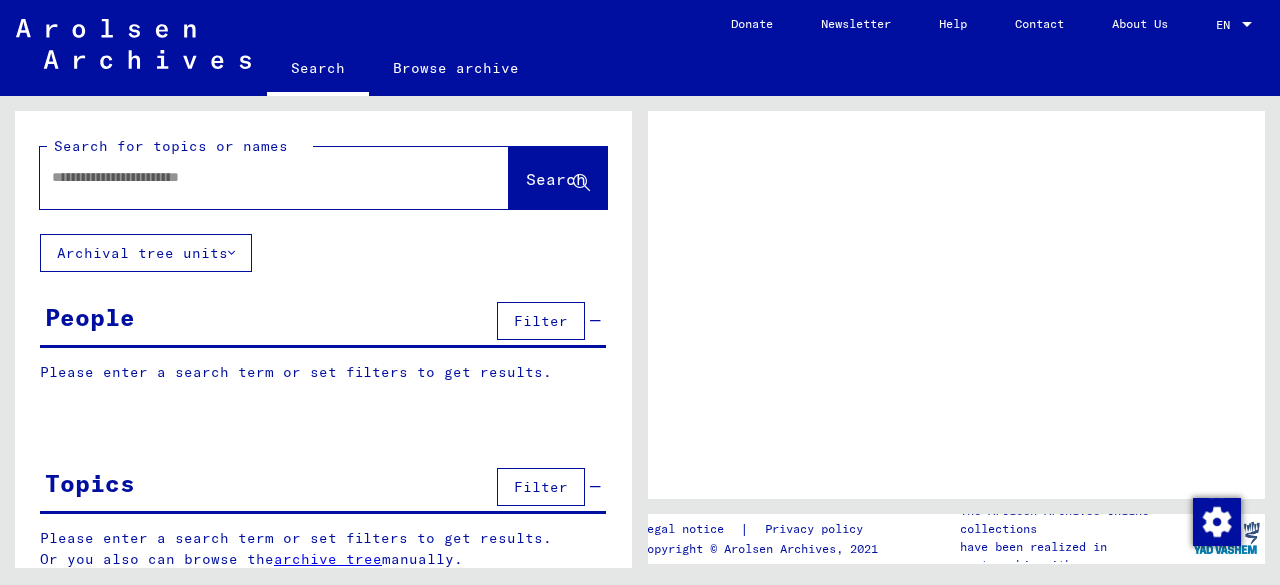 click at bounding box center (256, 177) 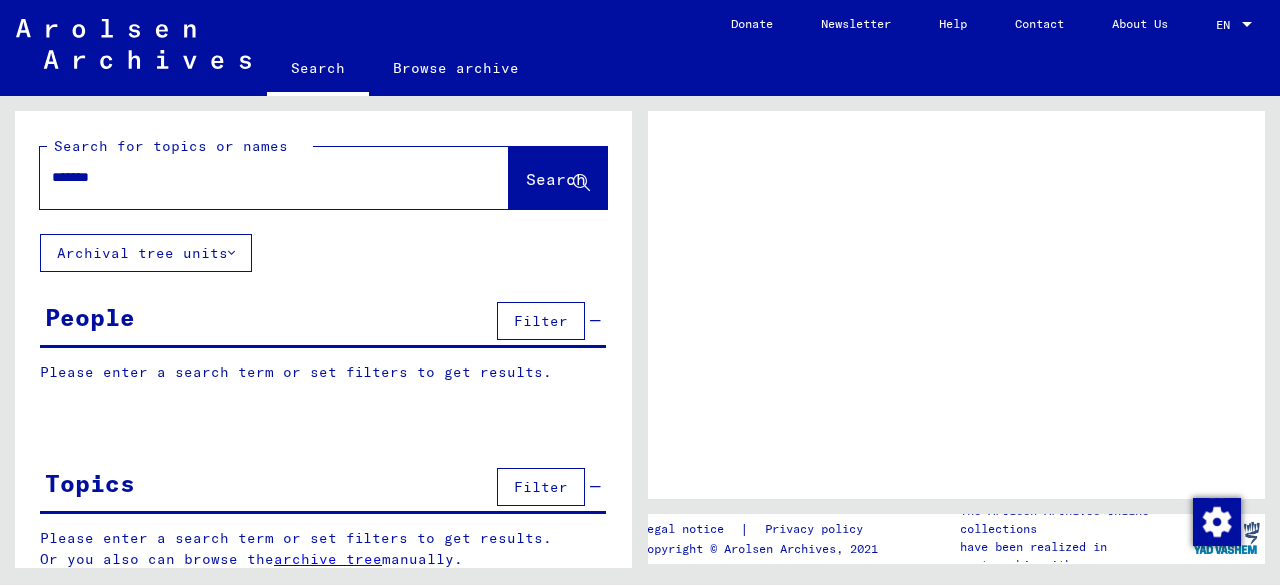 type on "*******" 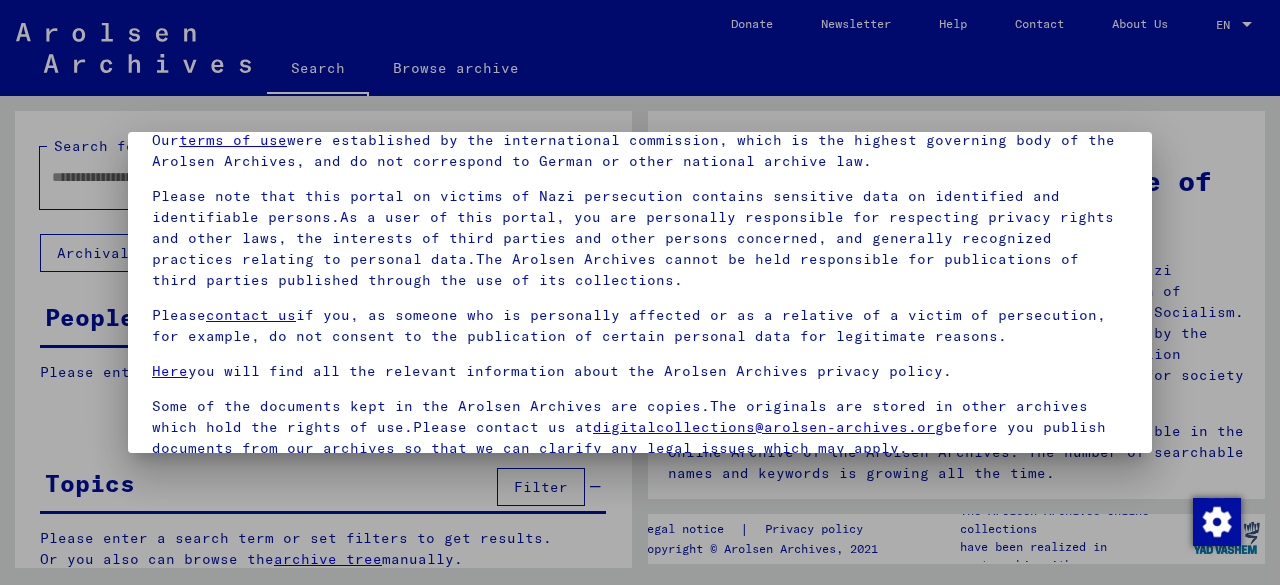 scroll, scrollTop: 158, scrollLeft: 0, axis: vertical 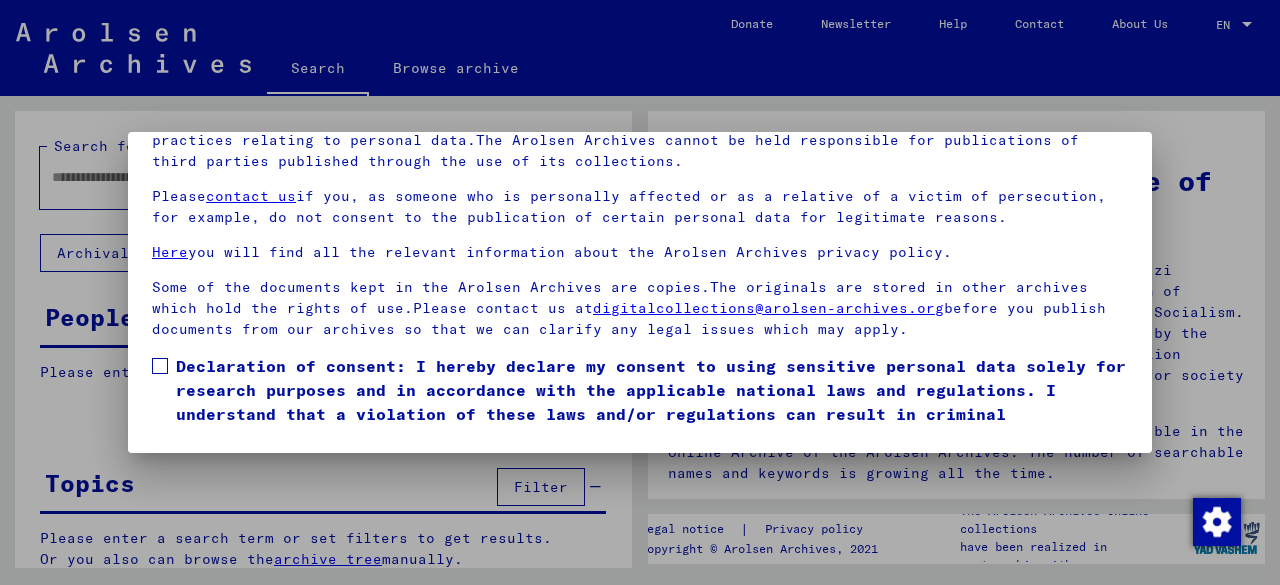 click at bounding box center (160, 366) 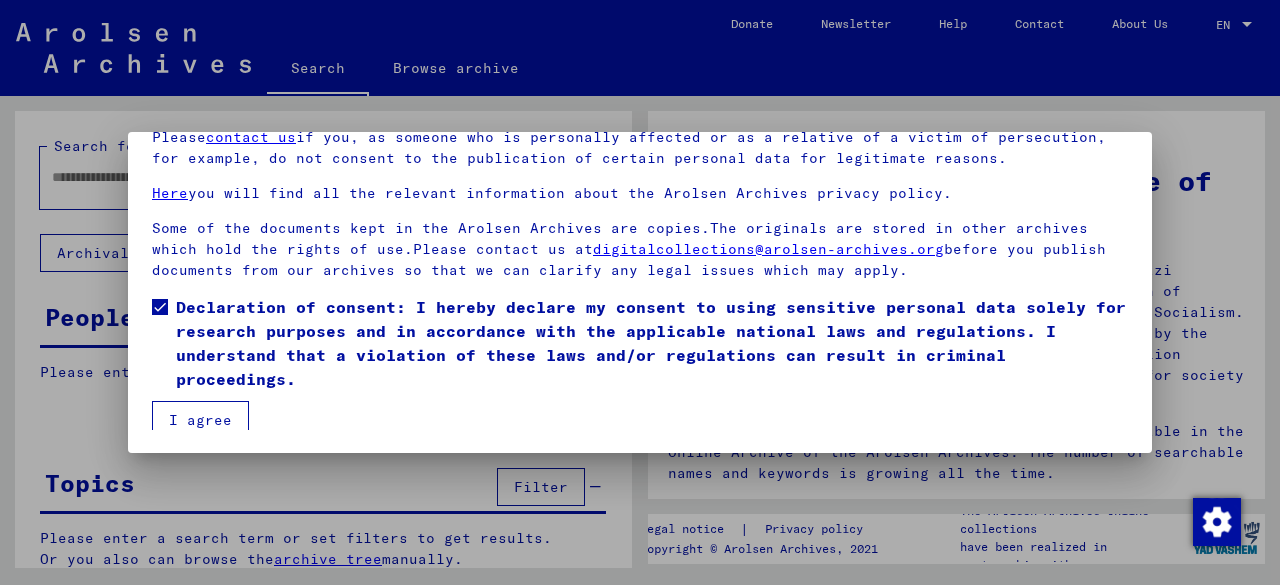 scroll, scrollTop: 120, scrollLeft: 0, axis: vertical 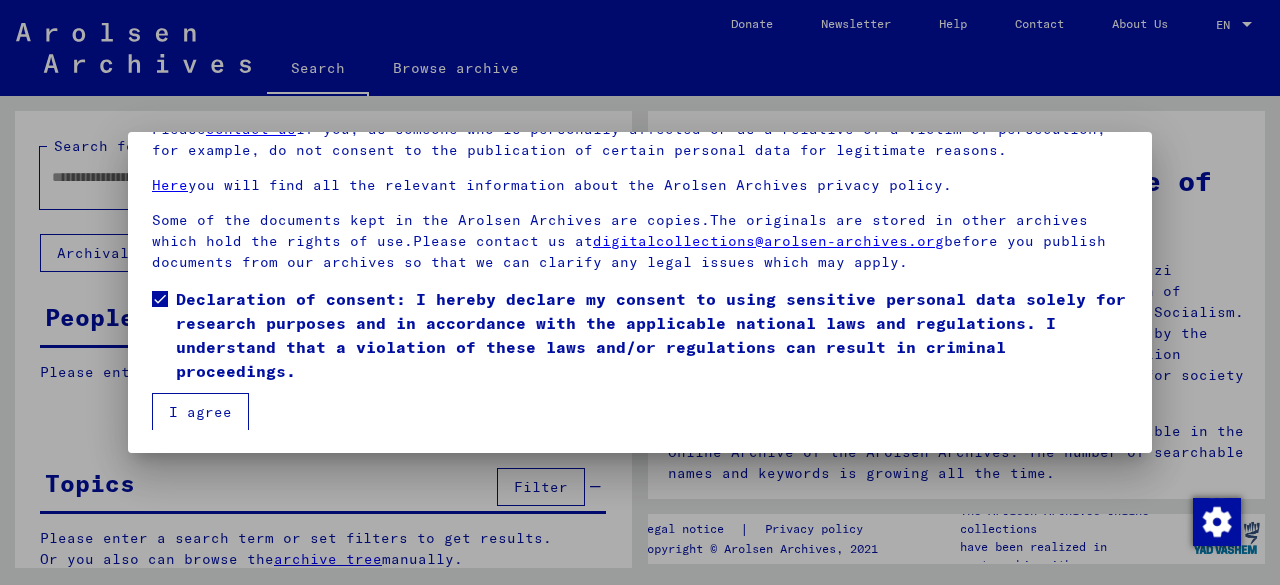 click on "I agree" at bounding box center (200, 412) 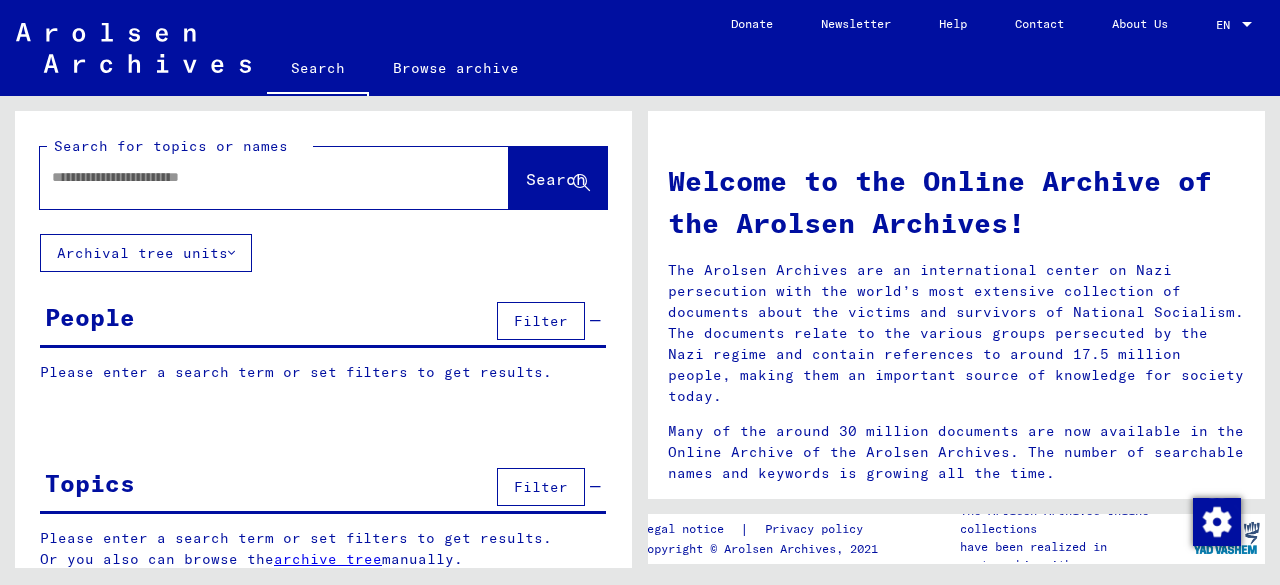 click at bounding box center (250, 177) 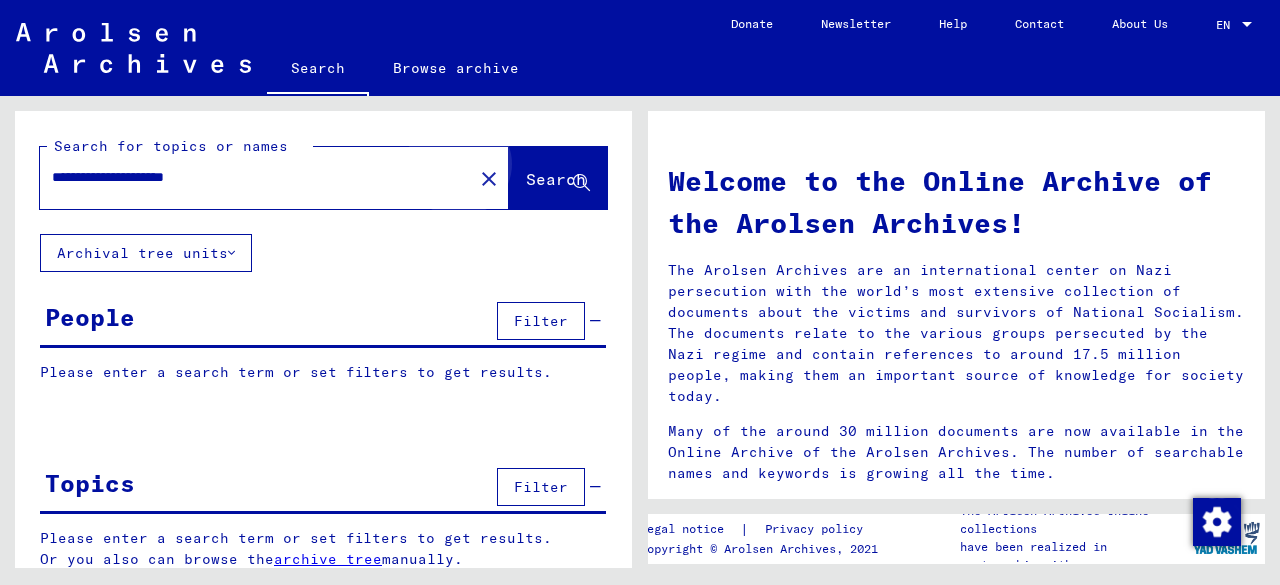 click on "Search" 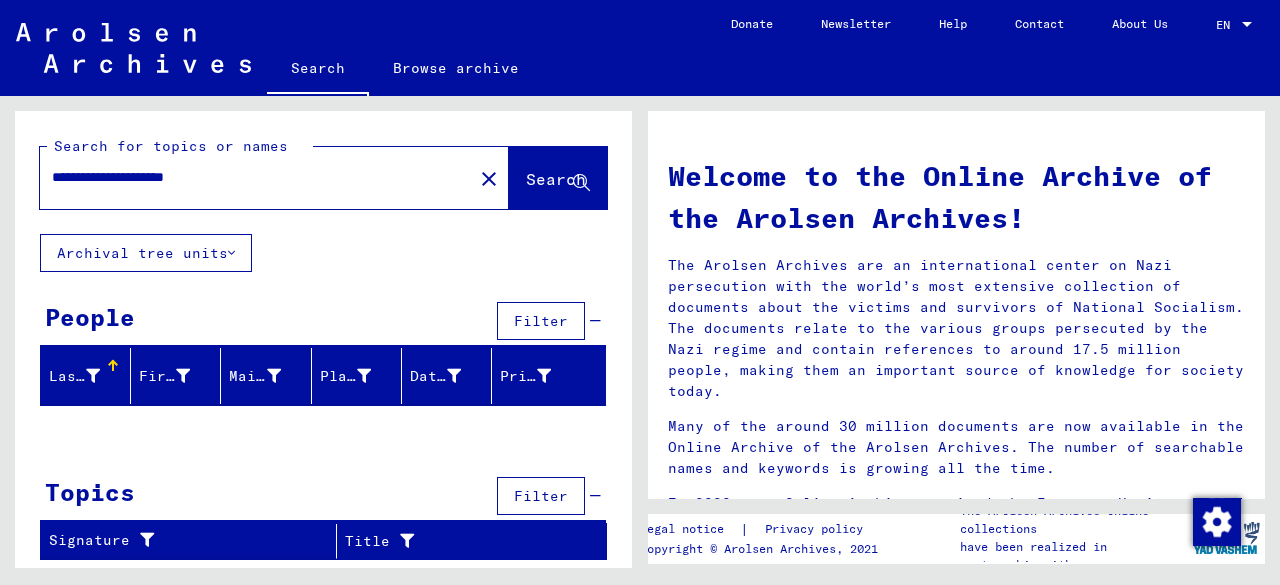 scroll, scrollTop: 0, scrollLeft: 0, axis: both 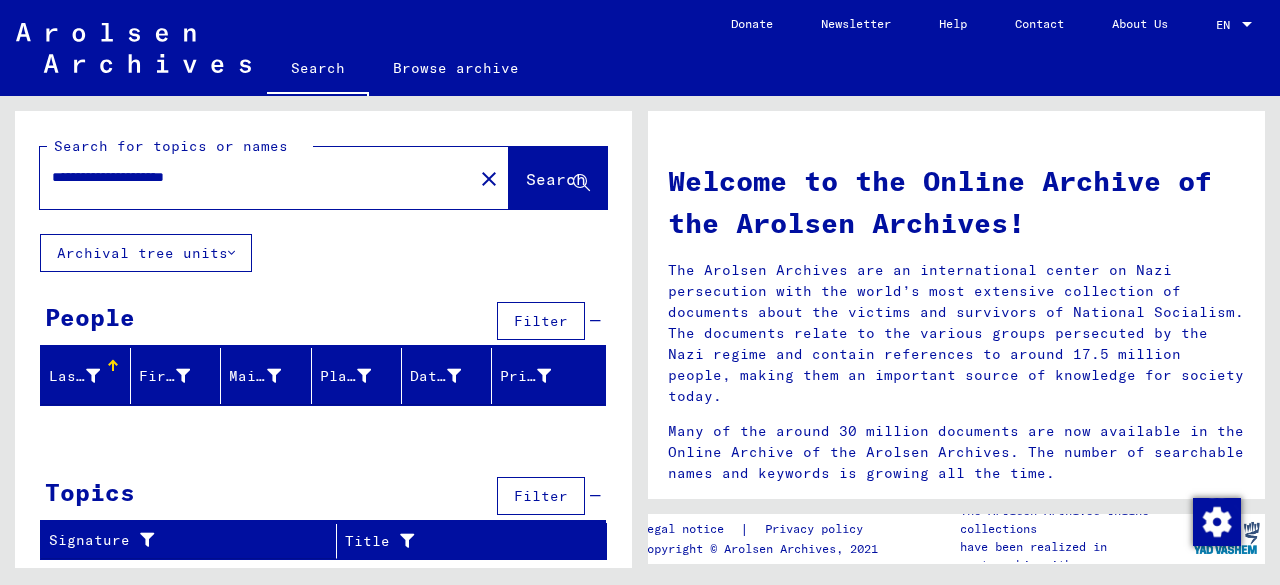 drag, startPoint x: 113, startPoint y: 177, endPoint x: 23, endPoint y: 183, distance: 90.199776 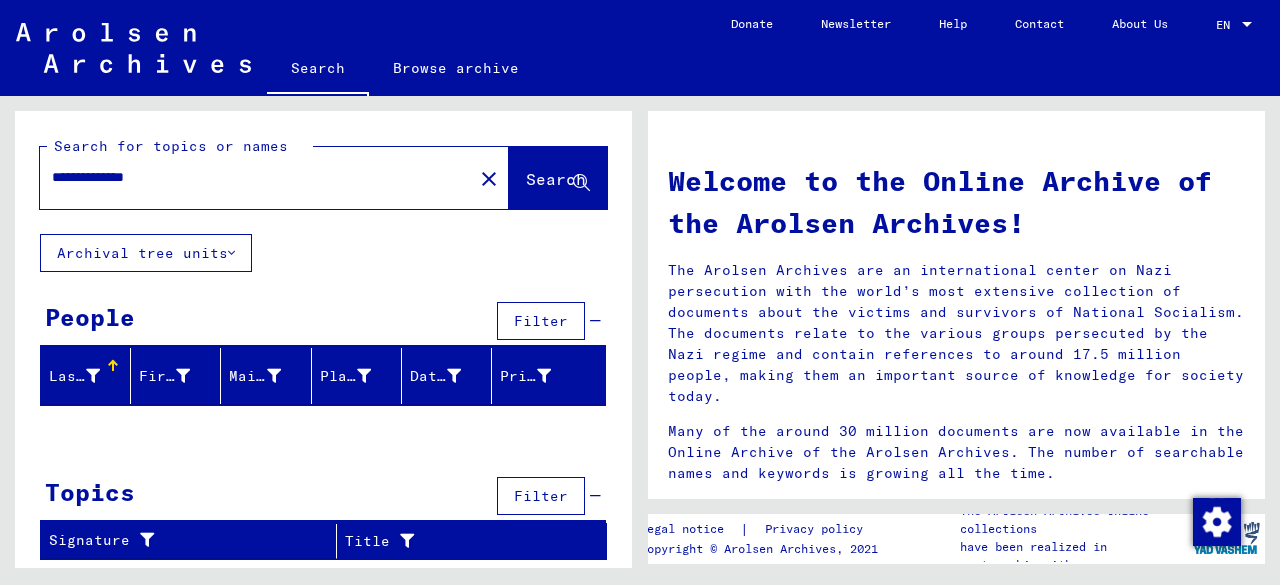 type on "**********" 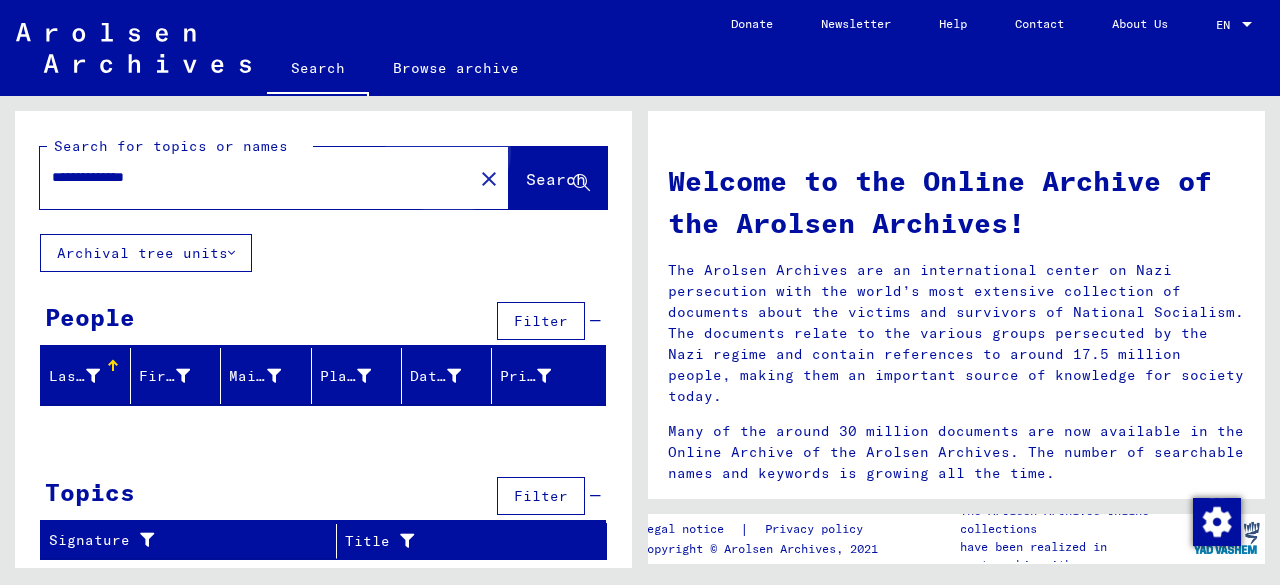 click on "Search" 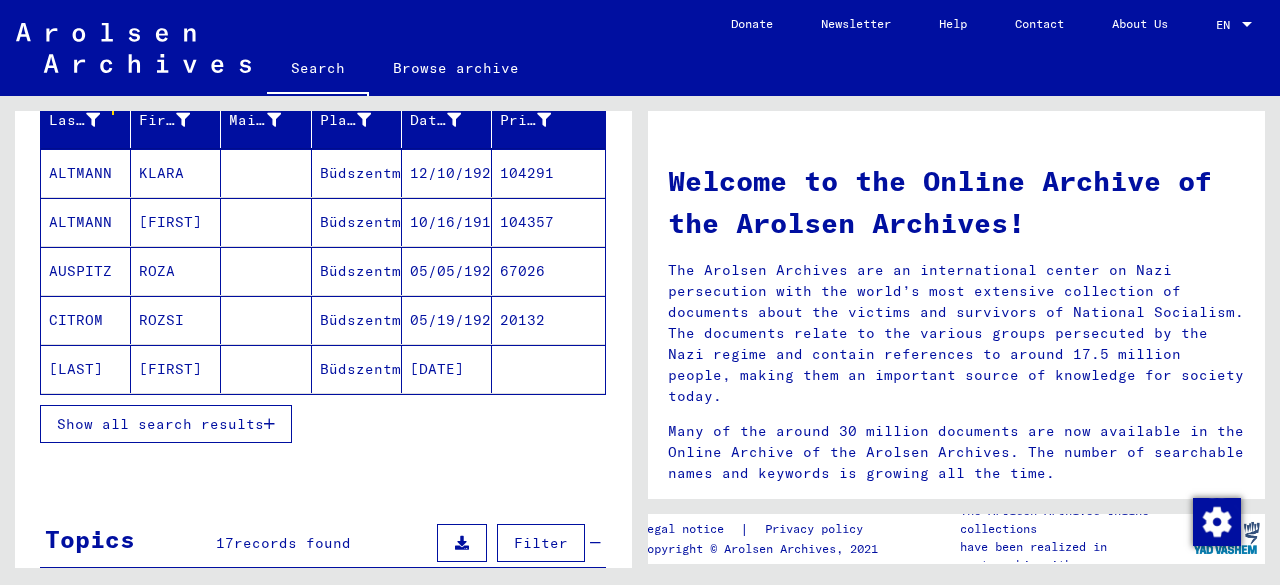 scroll, scrollTop: 258, scrollLeft: 0, axis: vertical 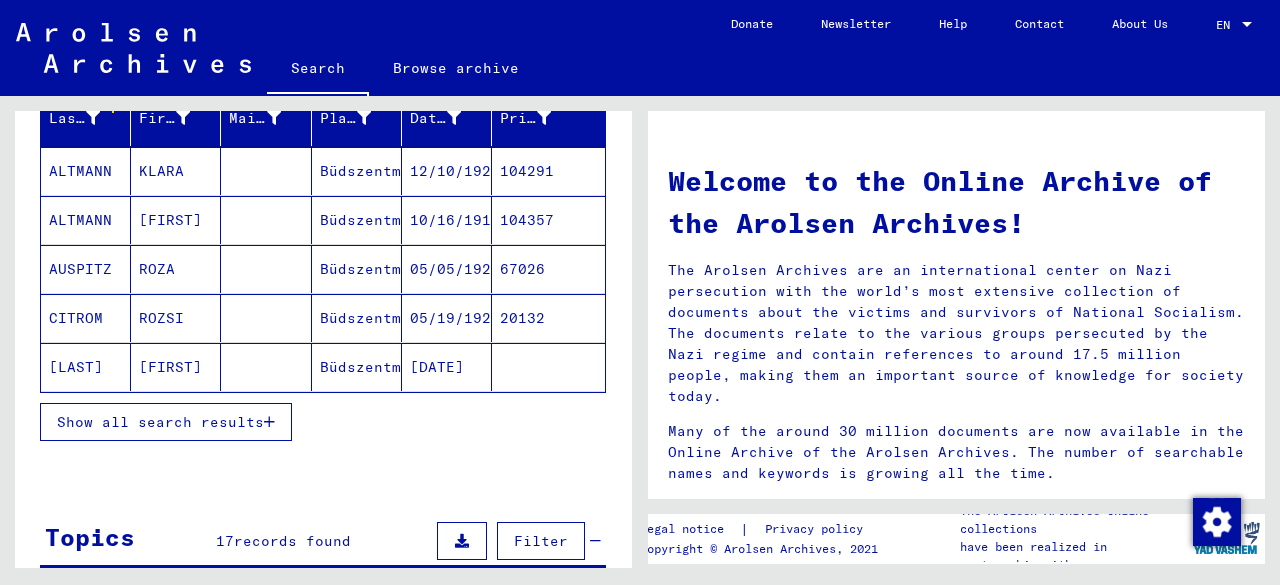 click on "Show all search results" at bounding box center (160, 422) 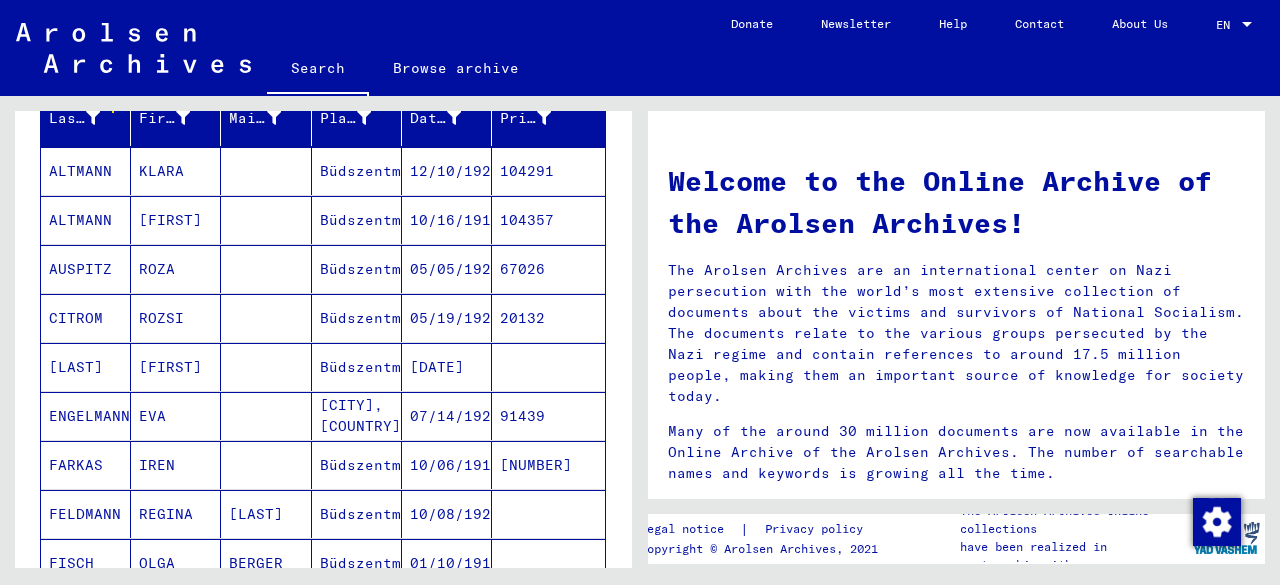 drag, startPoint x: 619, startPoint y: 212, endPoint x: 621, endPoint y: 231, distance: 19.104973 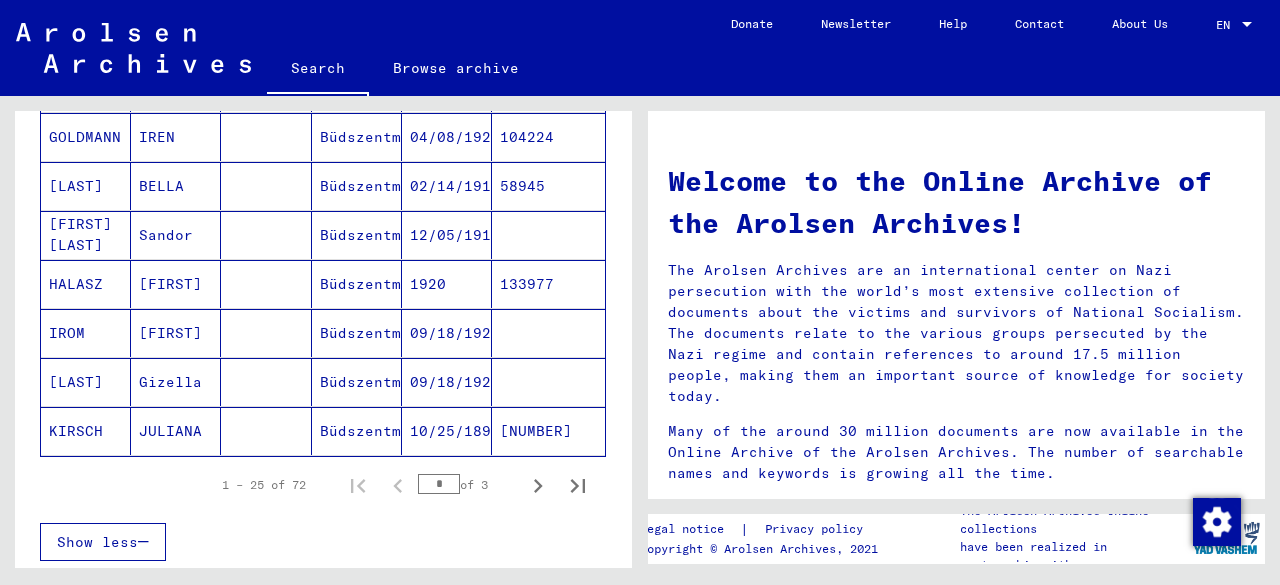scroll, scrollTop: 1182, scrollLeft: 0, axis: vertical 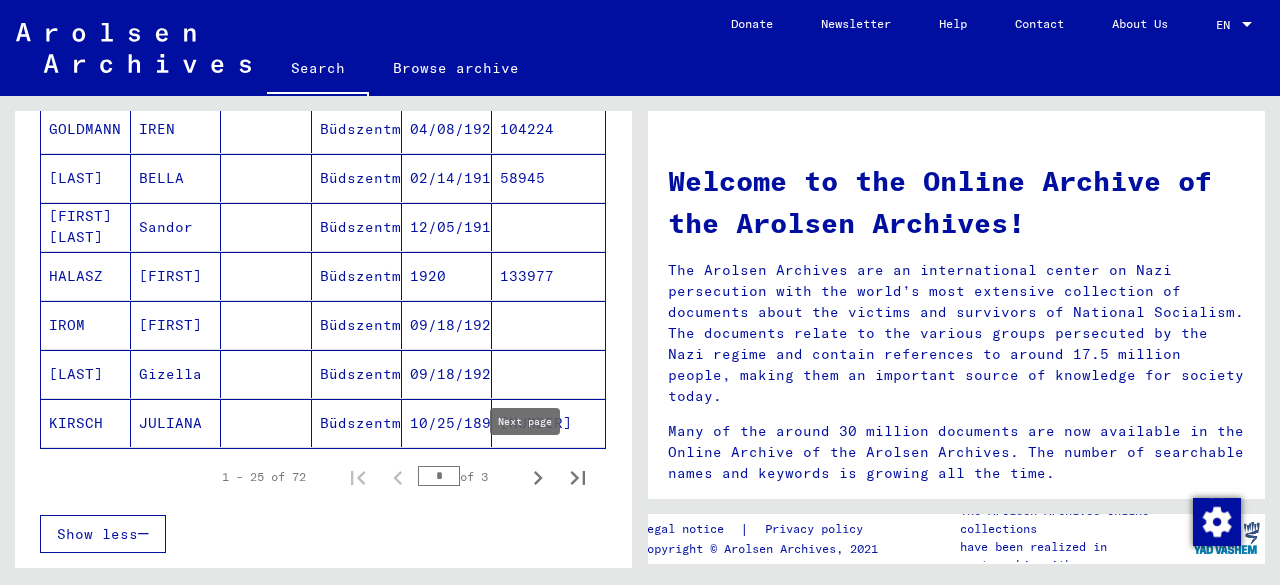 click 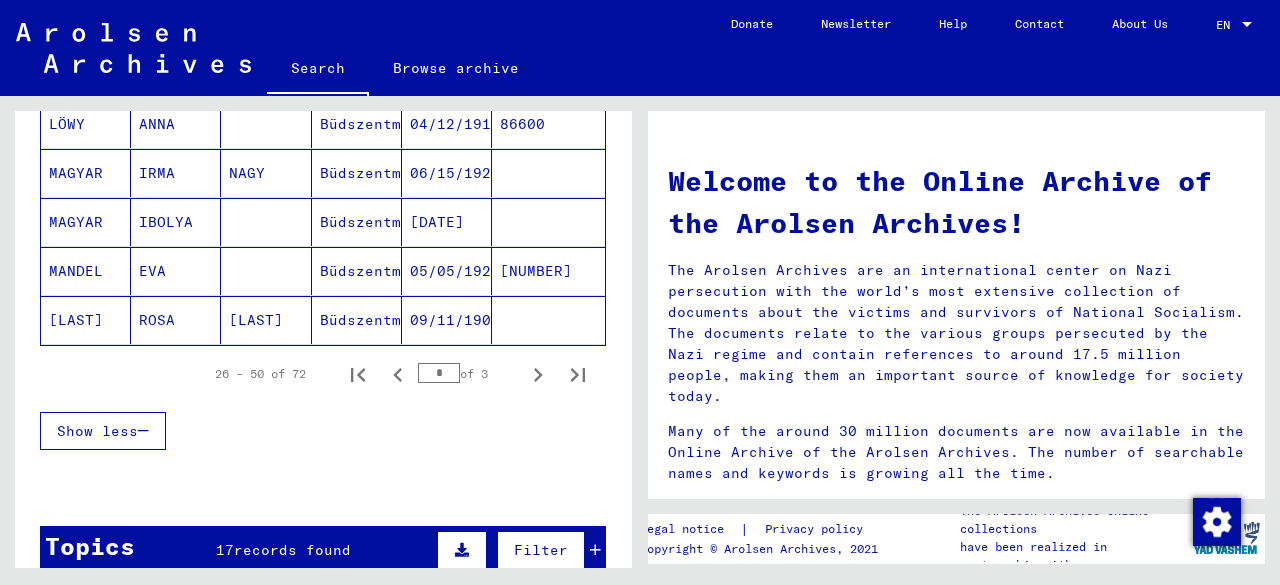 scroll, scrollTop: 1319, scrollLeft: 0, axis: vertical 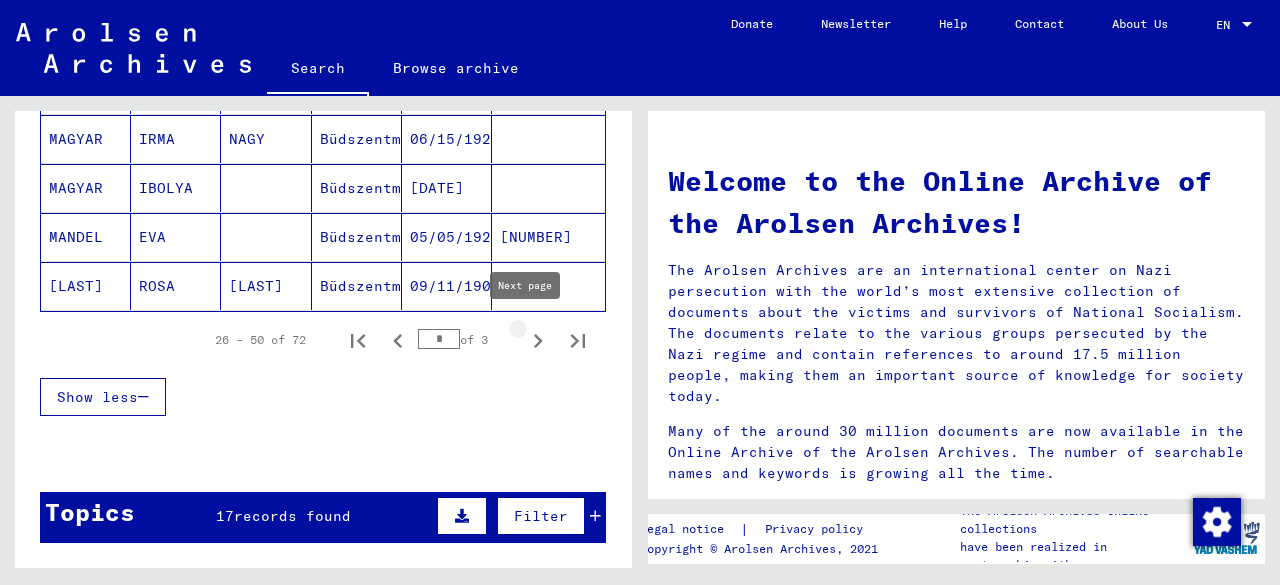 click 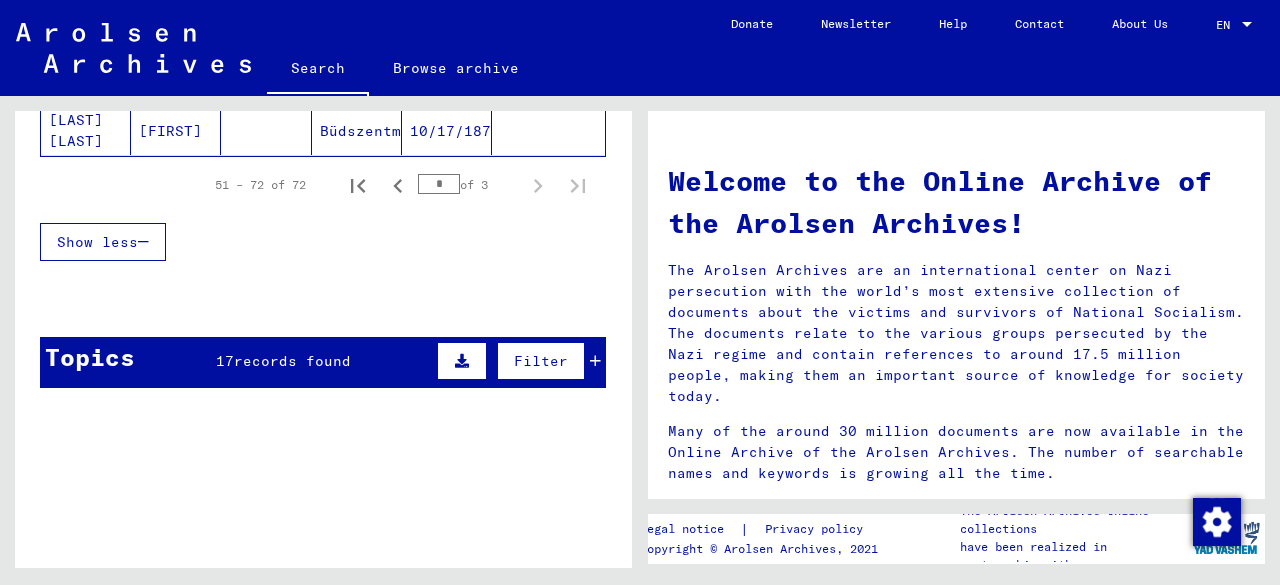 scroll, scrollTop: 1120, scrollLeft: 0, axis: vertical 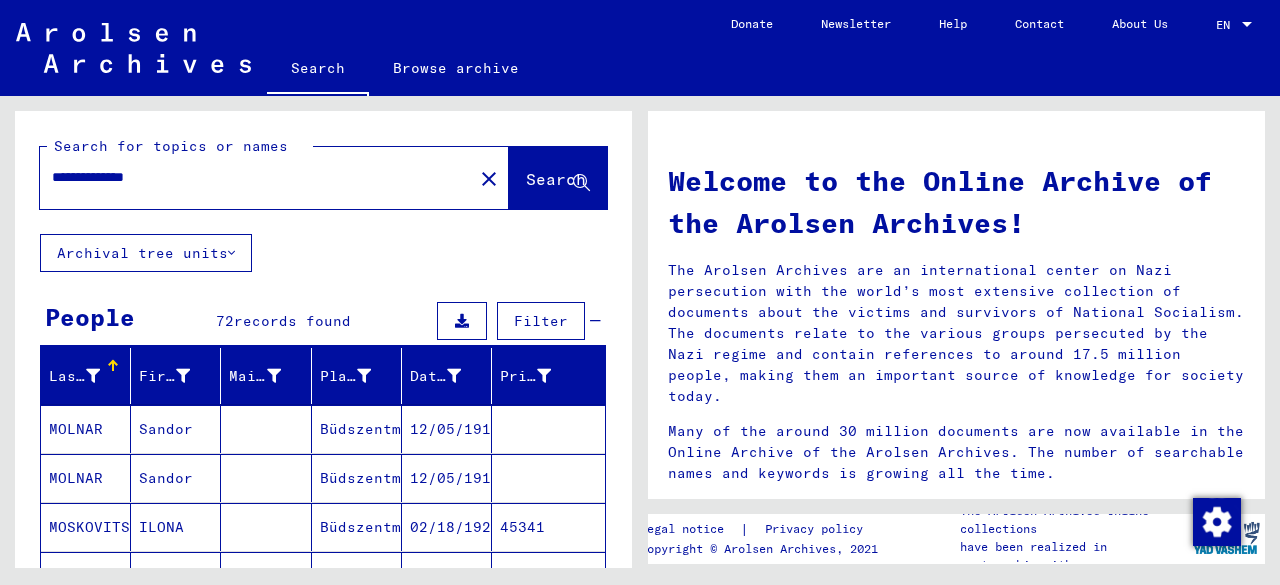 click on "**********" at bounding box center (250, 177) 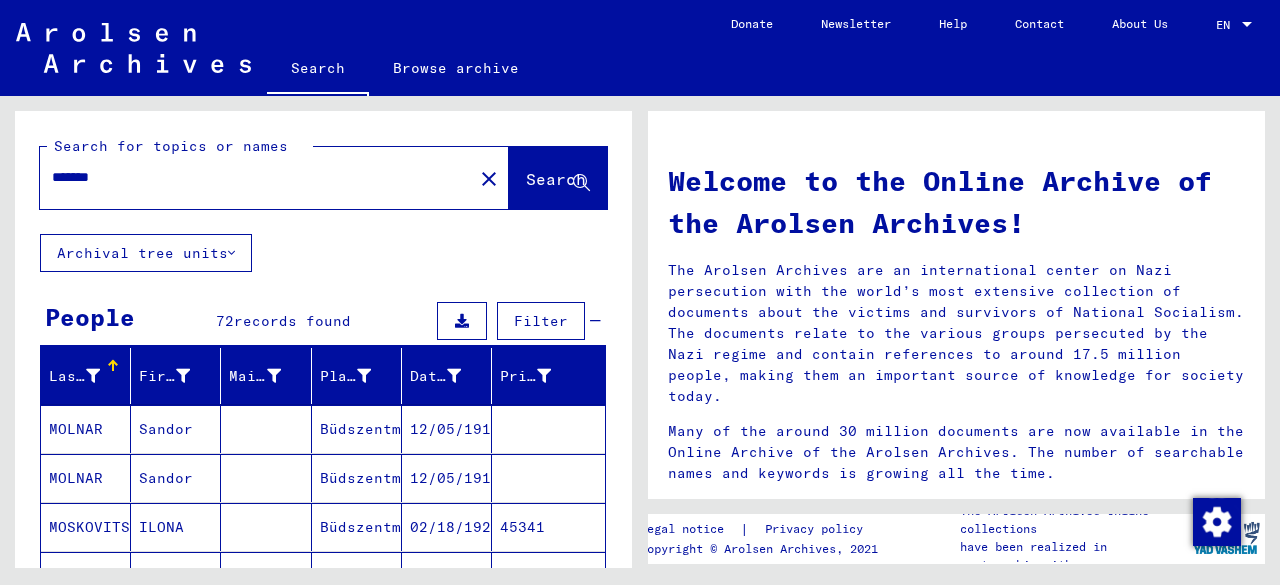click on "Search" 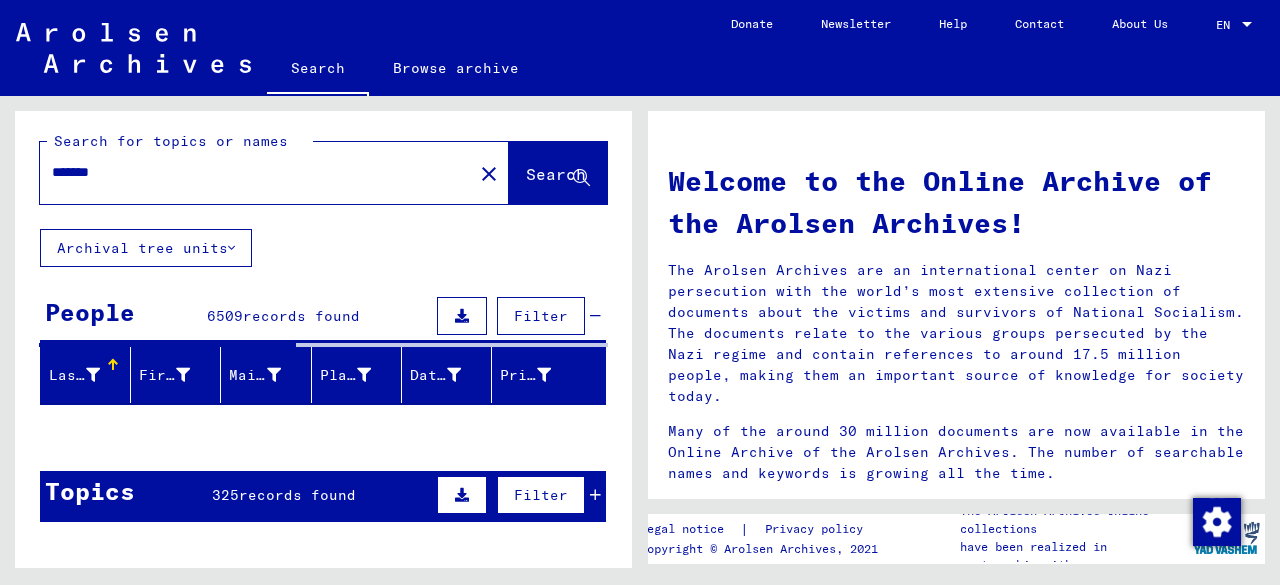 scroll, scrollTop: 0, scrollLeft: 0, axis: both 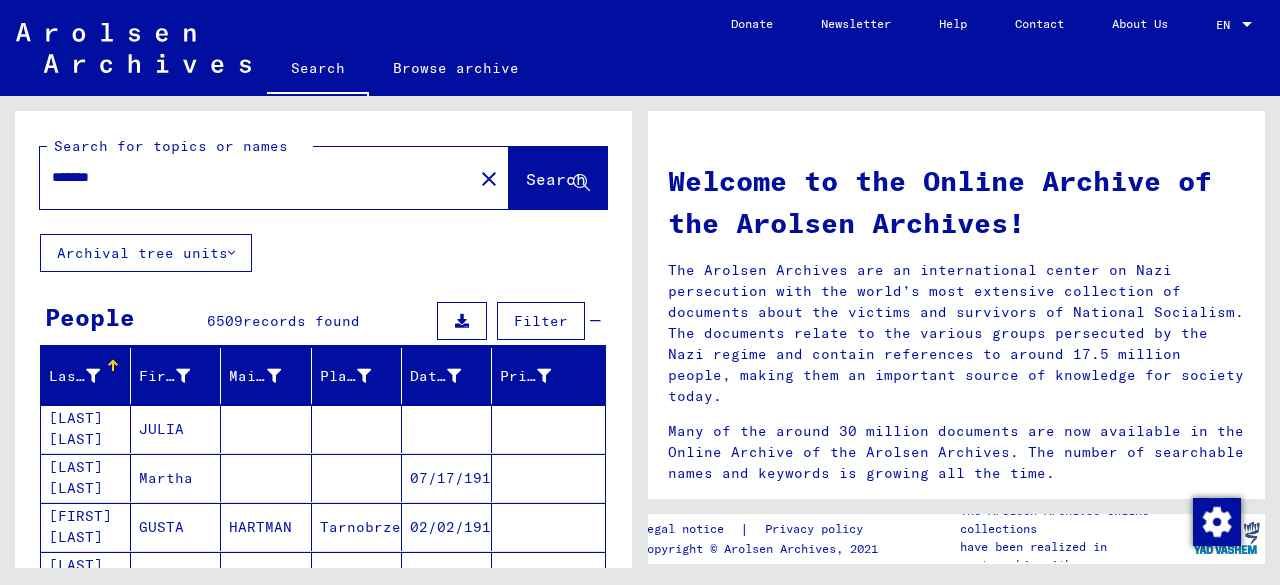 click on "*******" at bounding box center (250, 177) 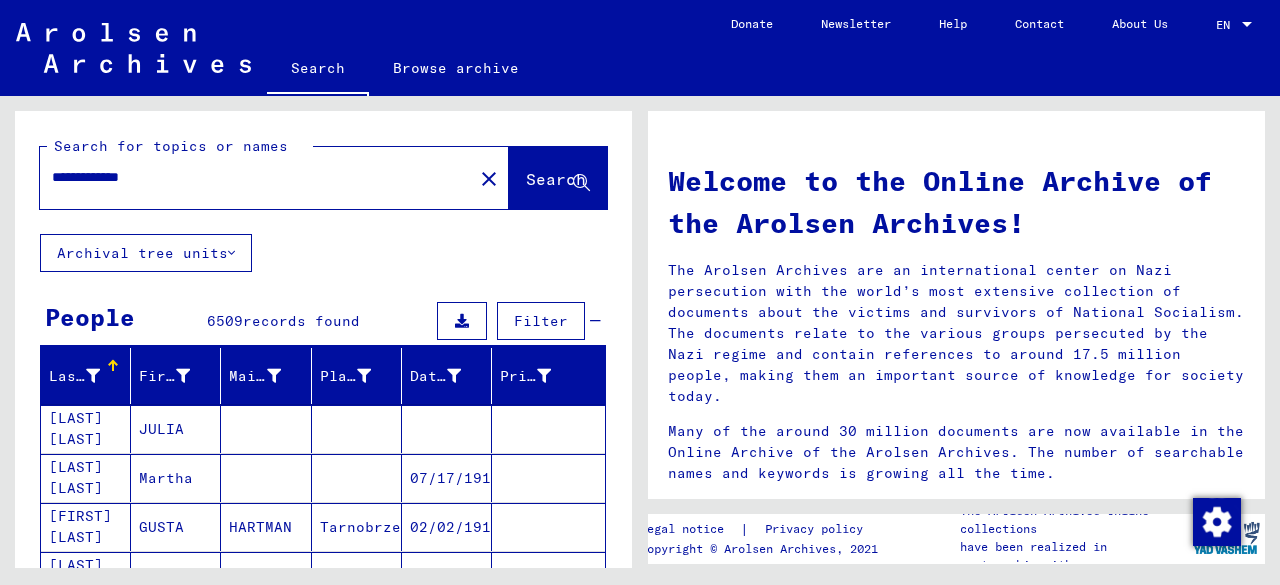 type on "**********" 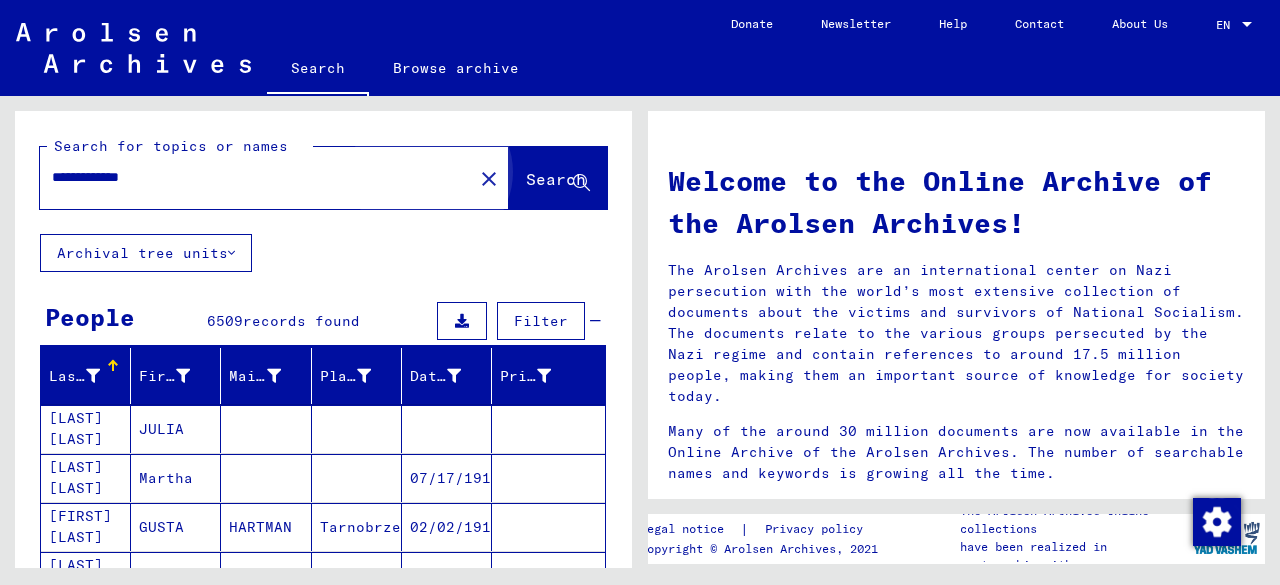 click on "Search" 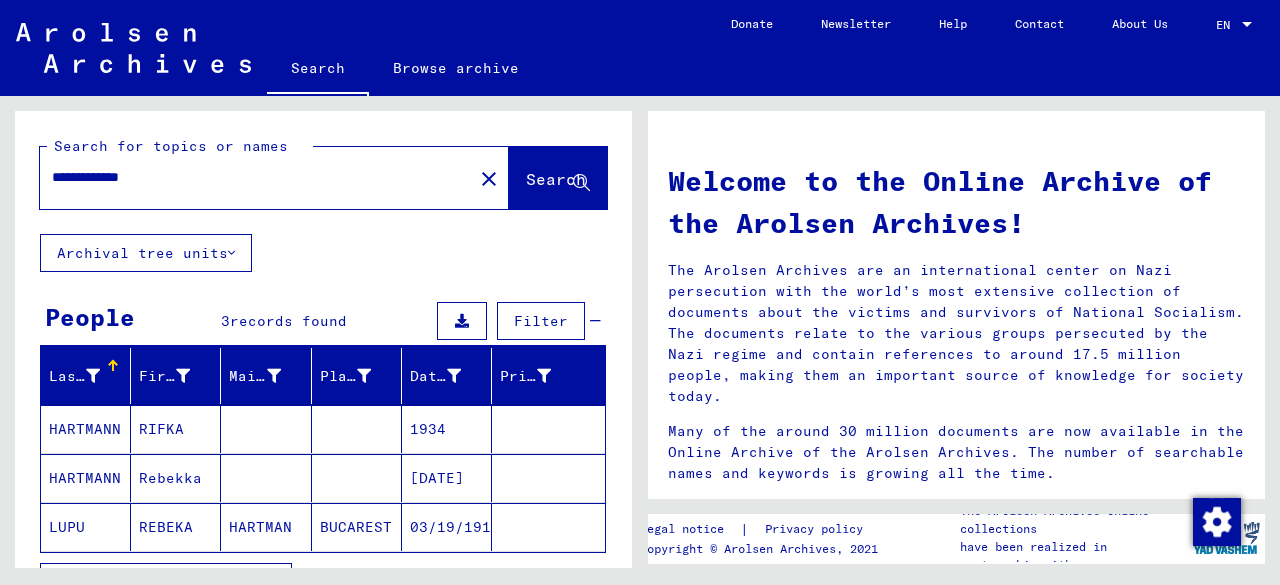 click on "HARTMANN" at bounding box center [86, 478] 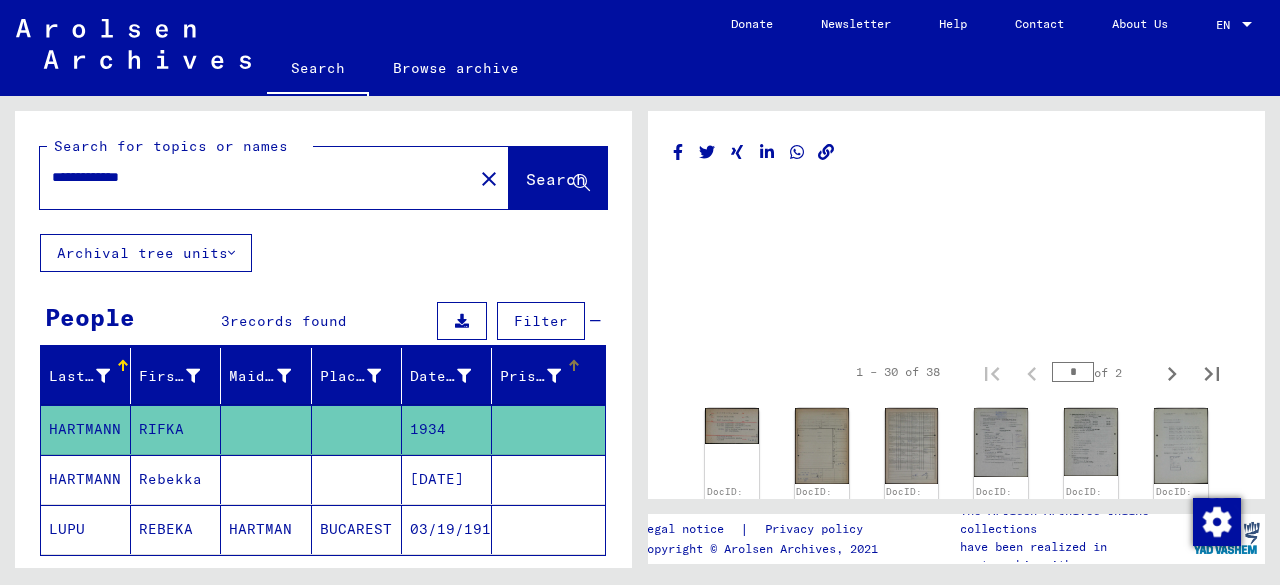 scroll, scrollTop: 0, scrollLeft: 0, axis: both 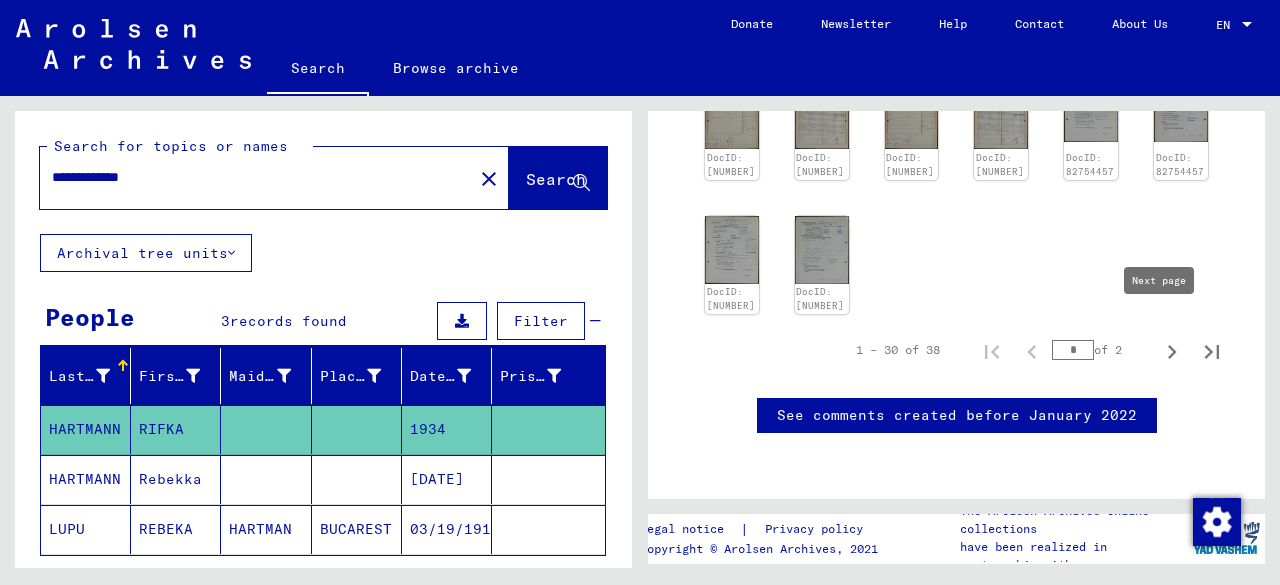 click 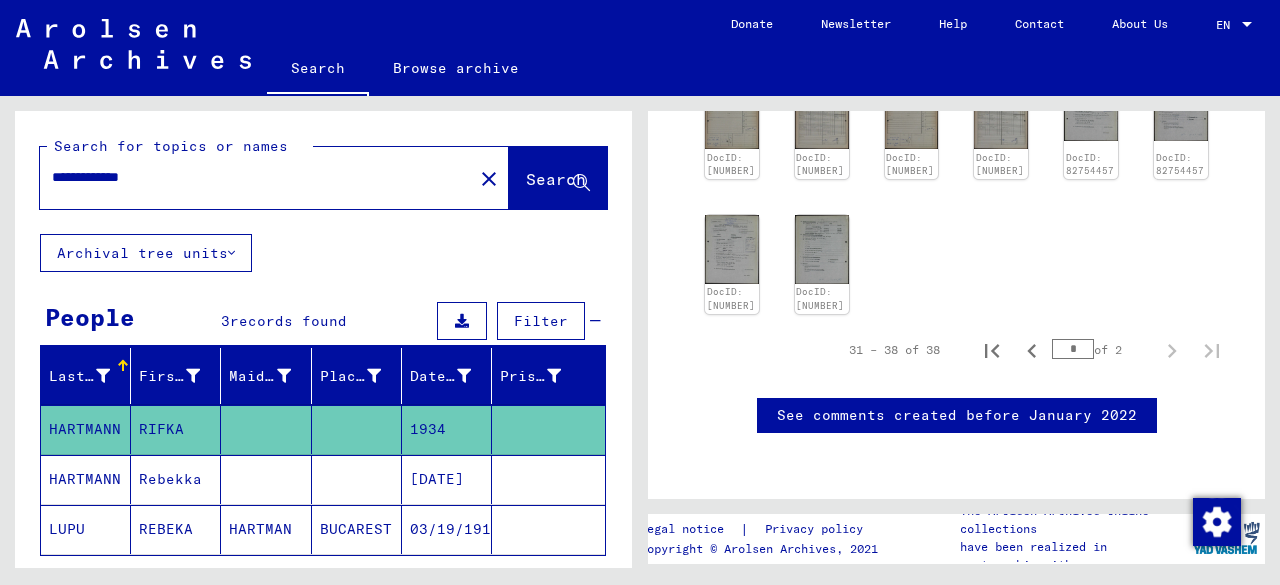 scroll, scrollTop: 351, scrollLeft: 0, axis: vertical 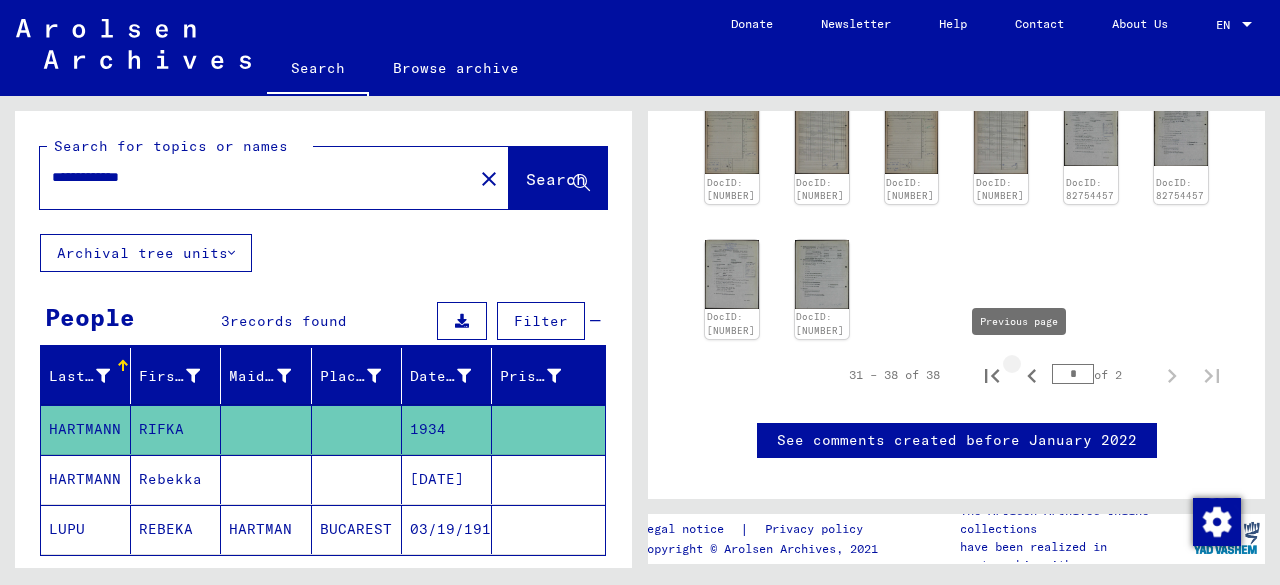 click 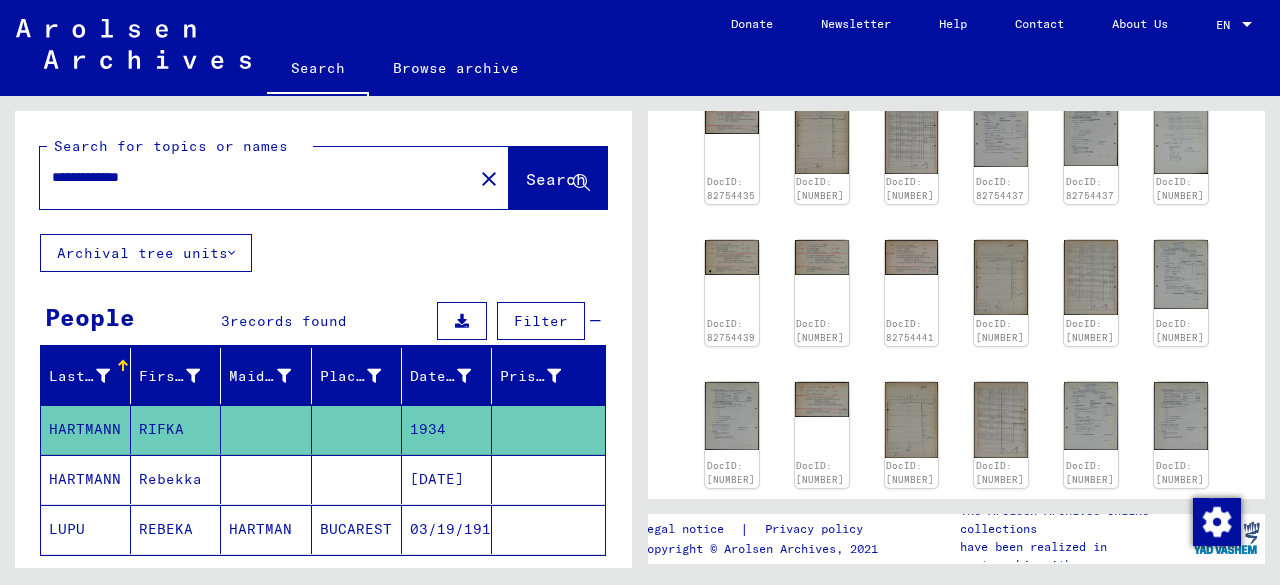 scroll, scrollTop: 236, scrollLeft: 0, axis: vertical 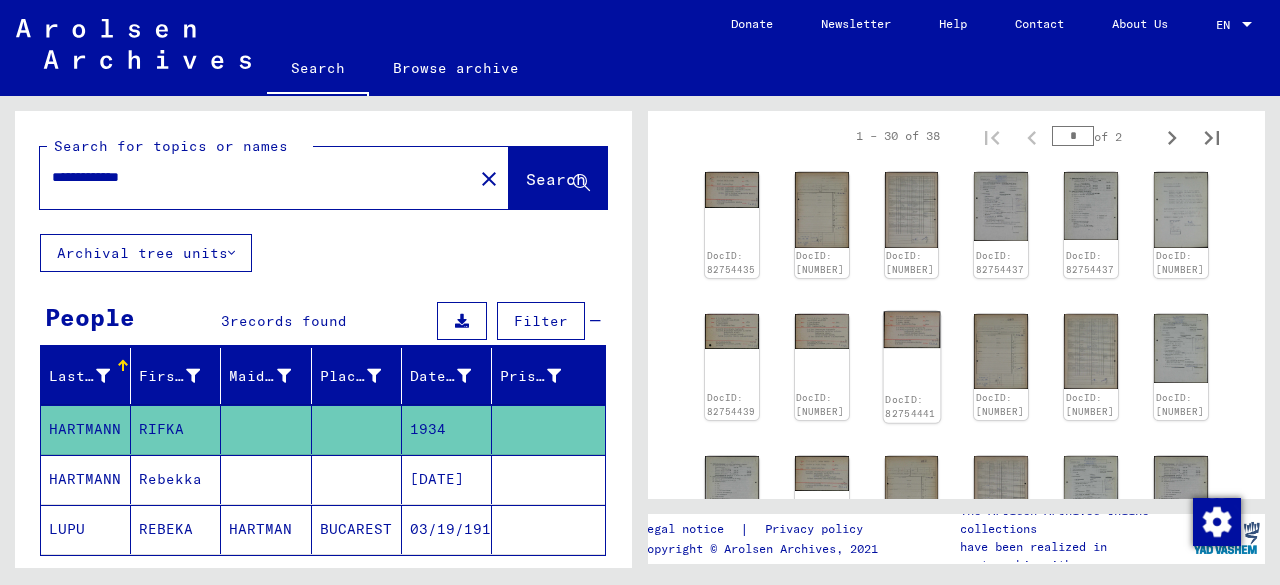 click 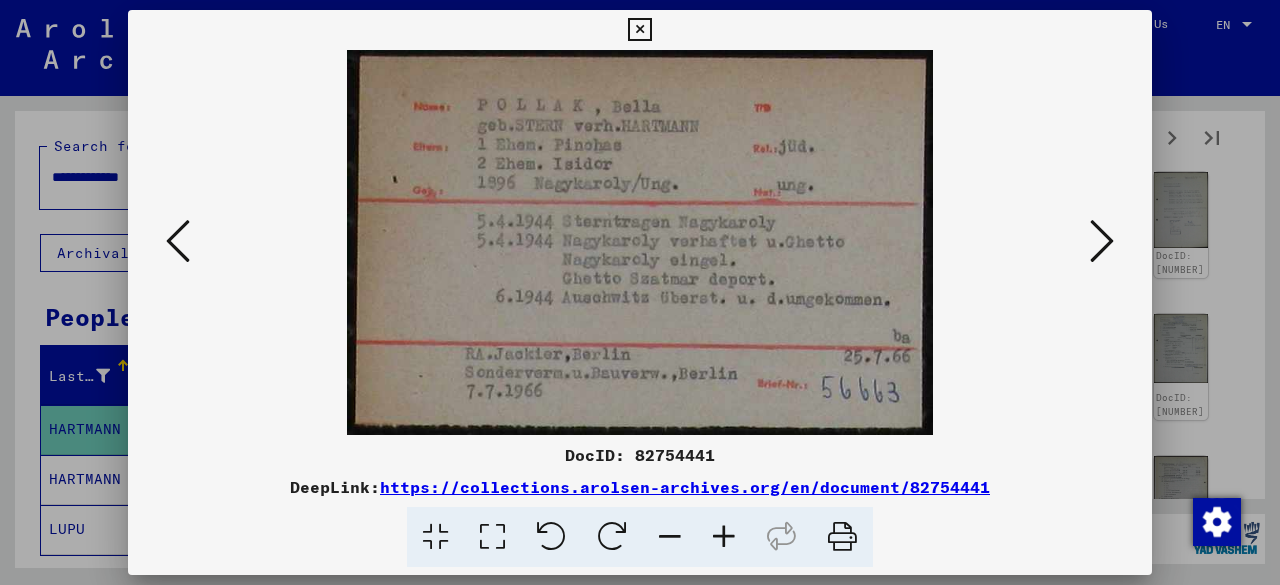 click at bounding box center [639, 30] 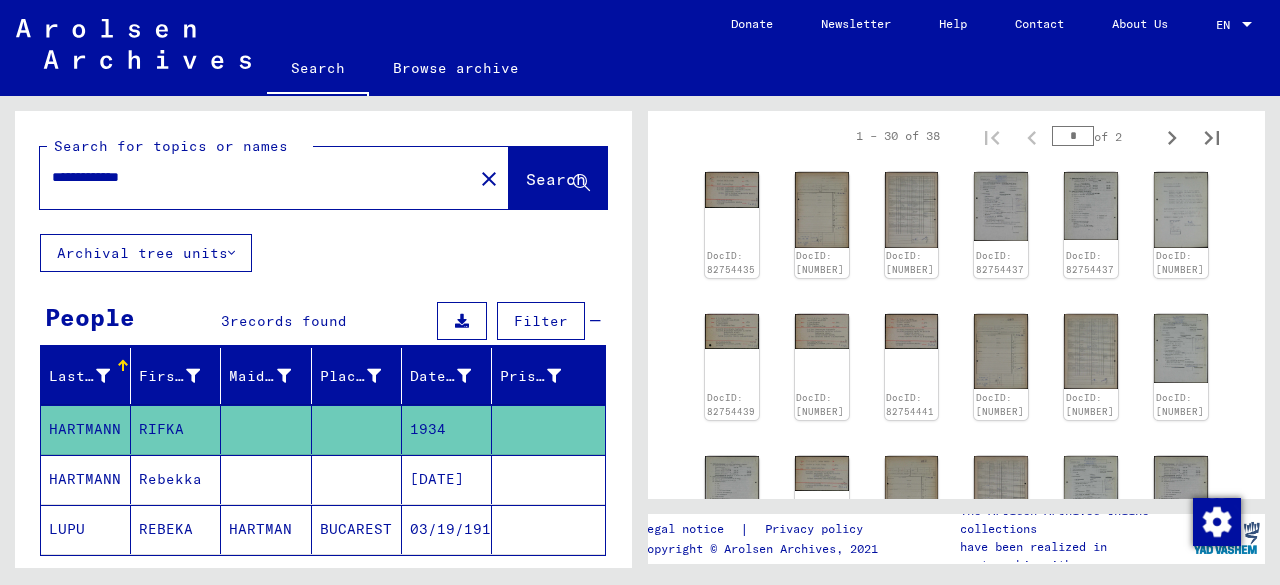 click on "[DATE]" at bounding box center (447, 529) 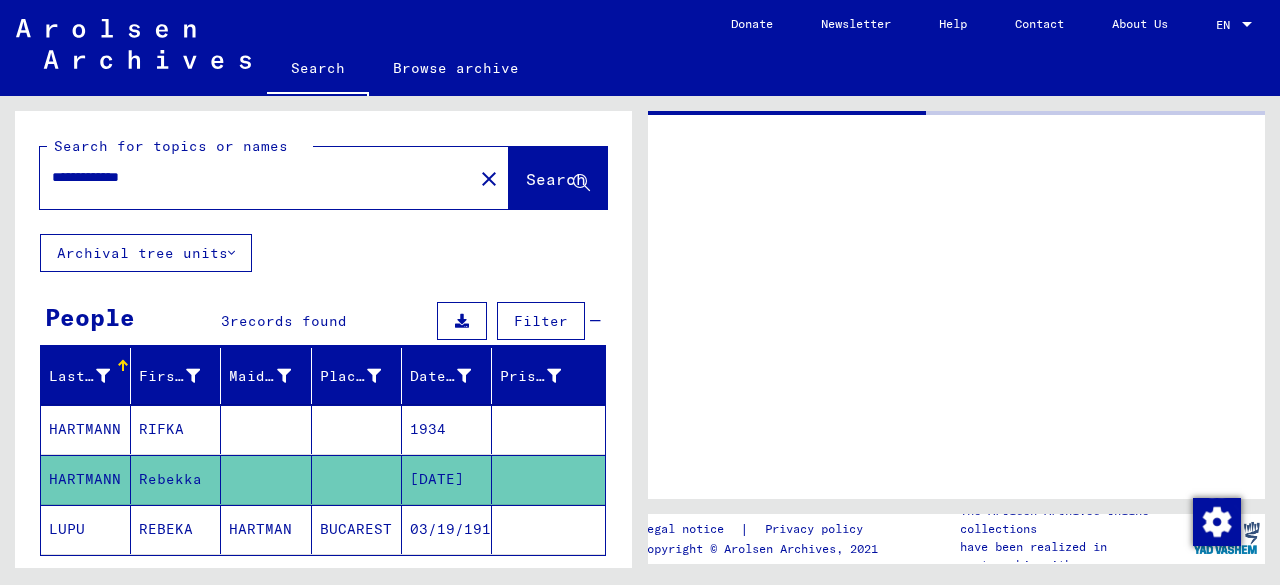 scroll, scrollTop: 0, scrollLeft: 0, axis: both 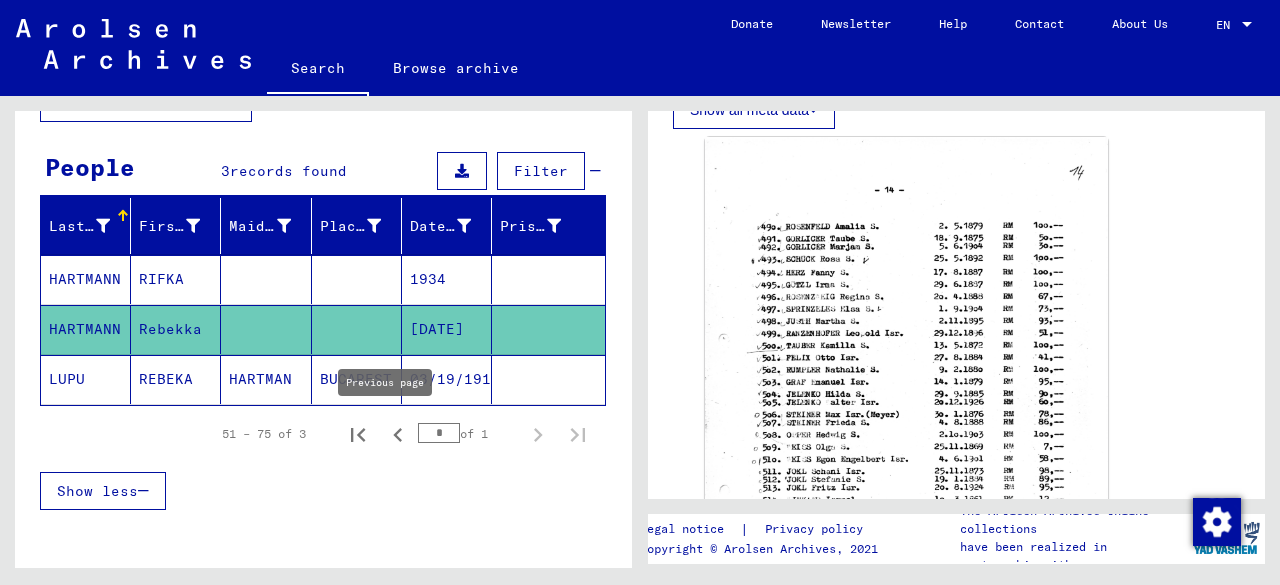 click 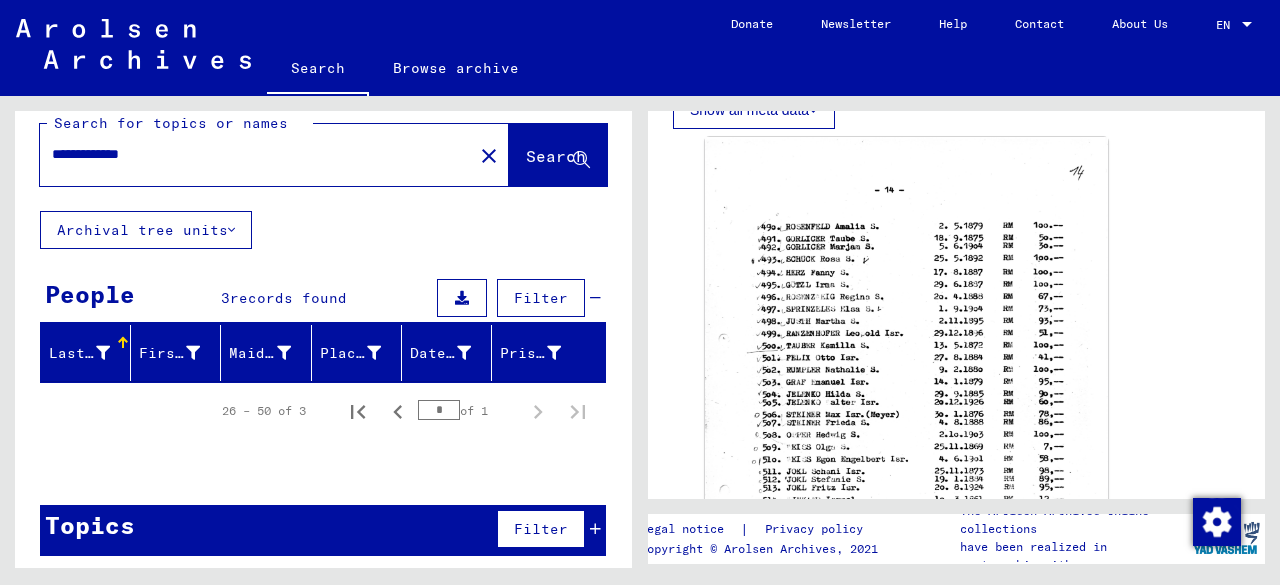 scroll, scrollTop: 0, scrollLeft: 0, axis: both 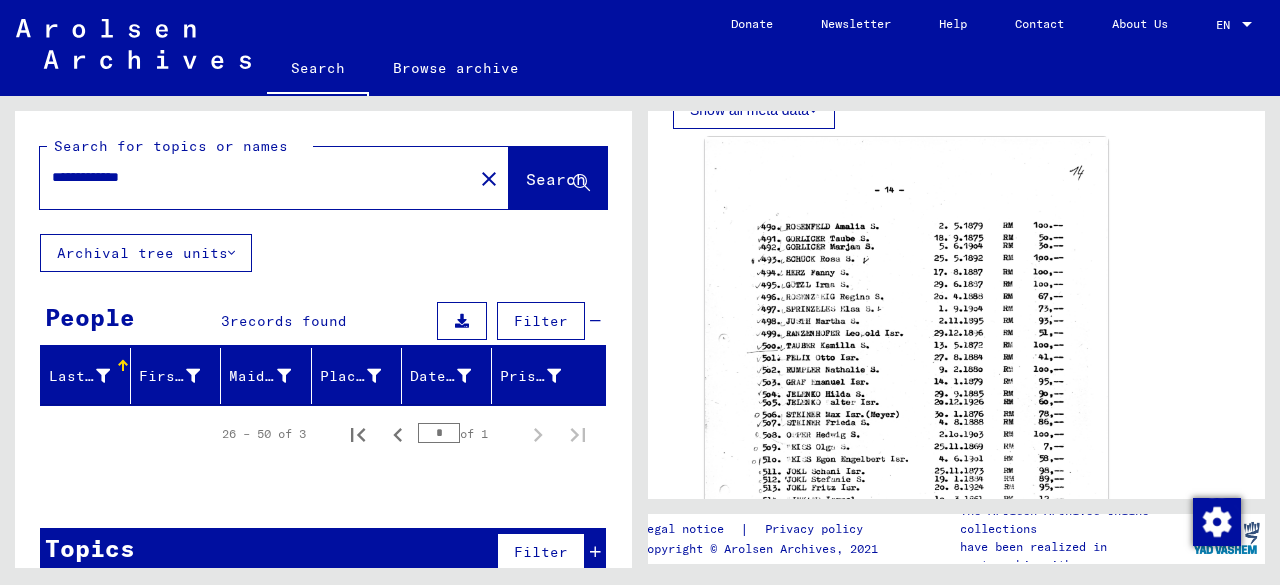 click on "**********" at bounding box center (256, 177) 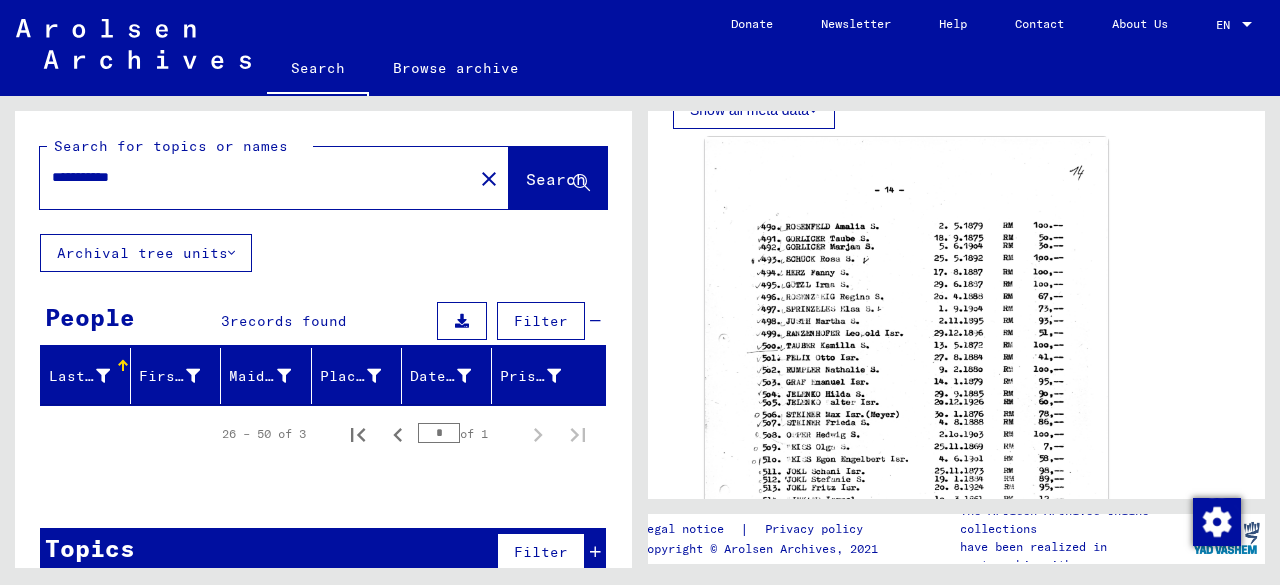 type on "**********" 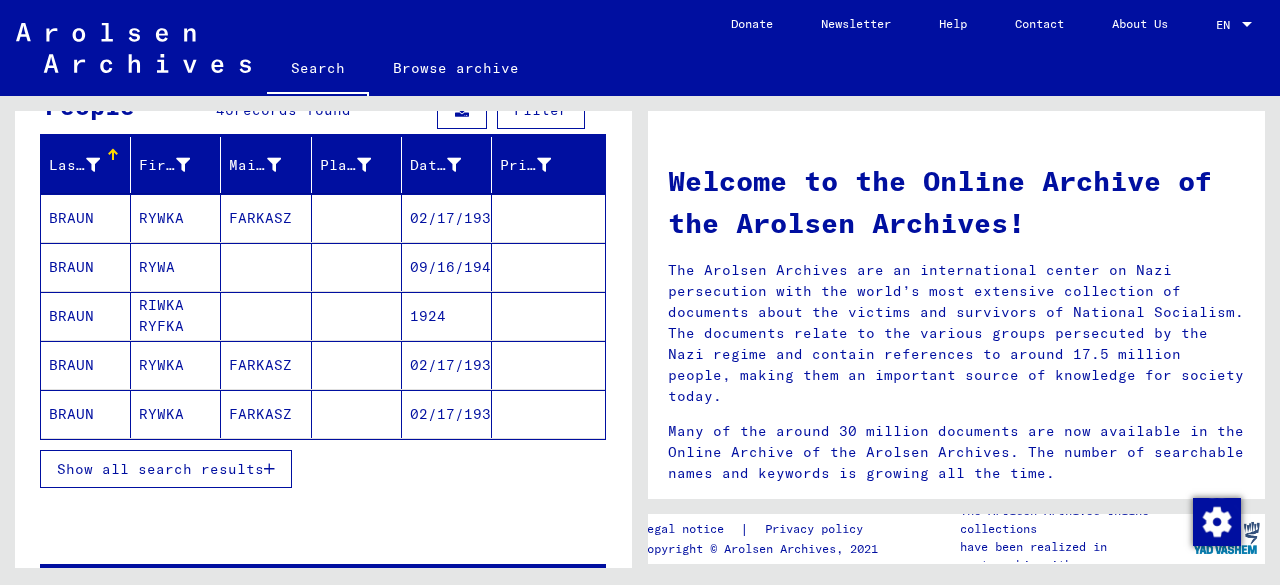 scroll, scrollTop: 215, scrollLeft: 0, axis: vertical 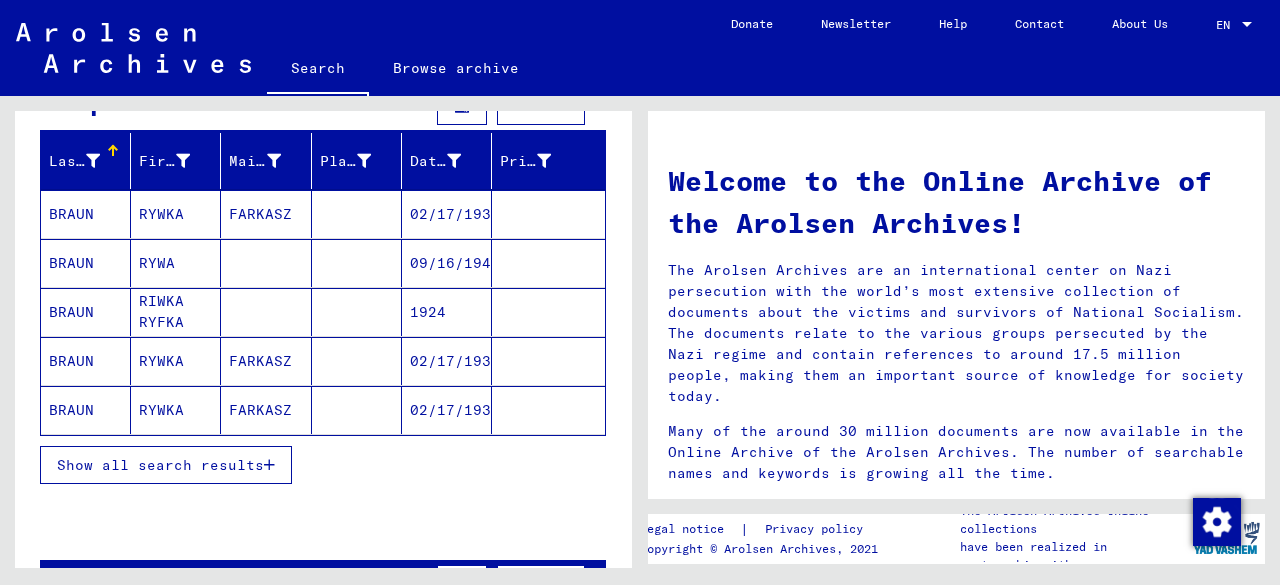 click on "Show all search results" at bounding box center [166, 465] 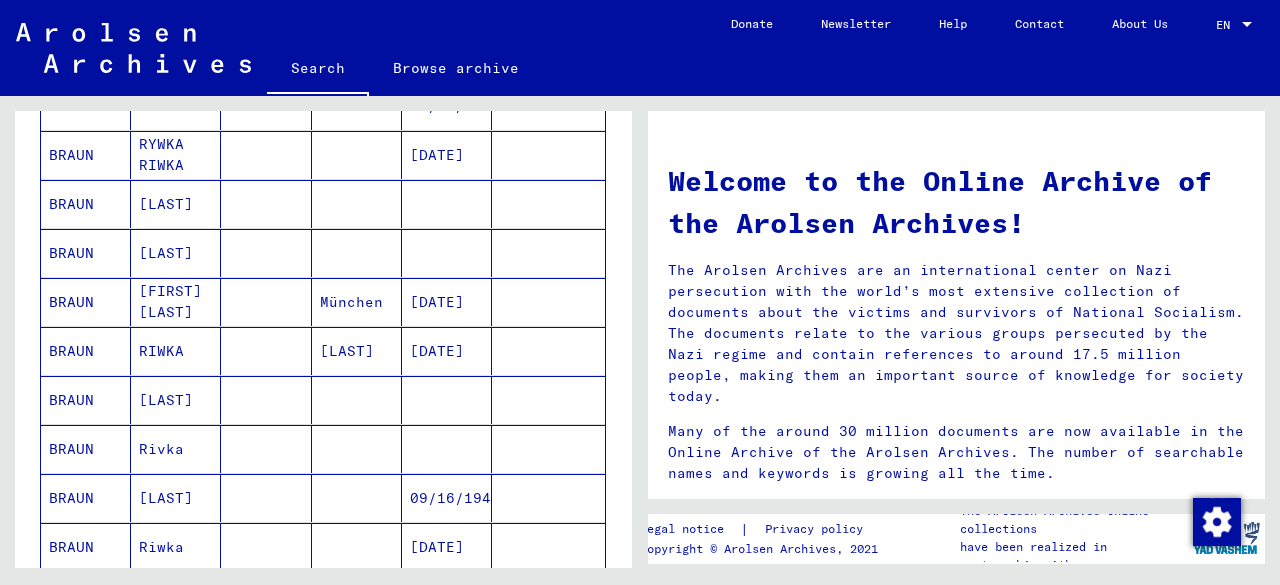 scroll, scrollTop: 621, scrollLeft: 0, axis: vertical 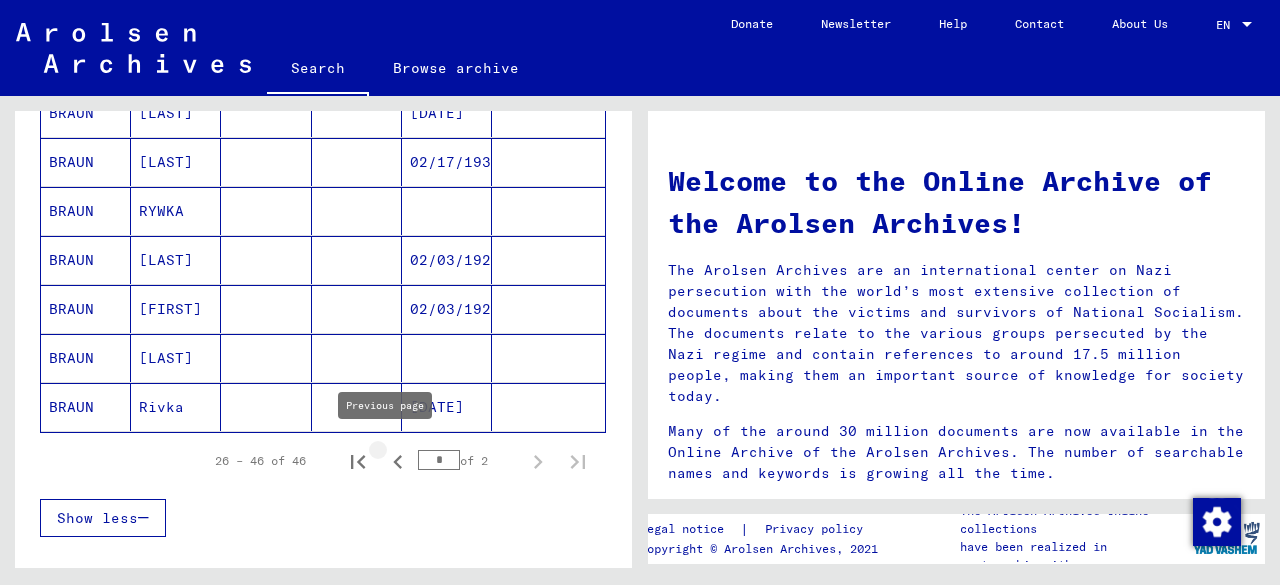 click 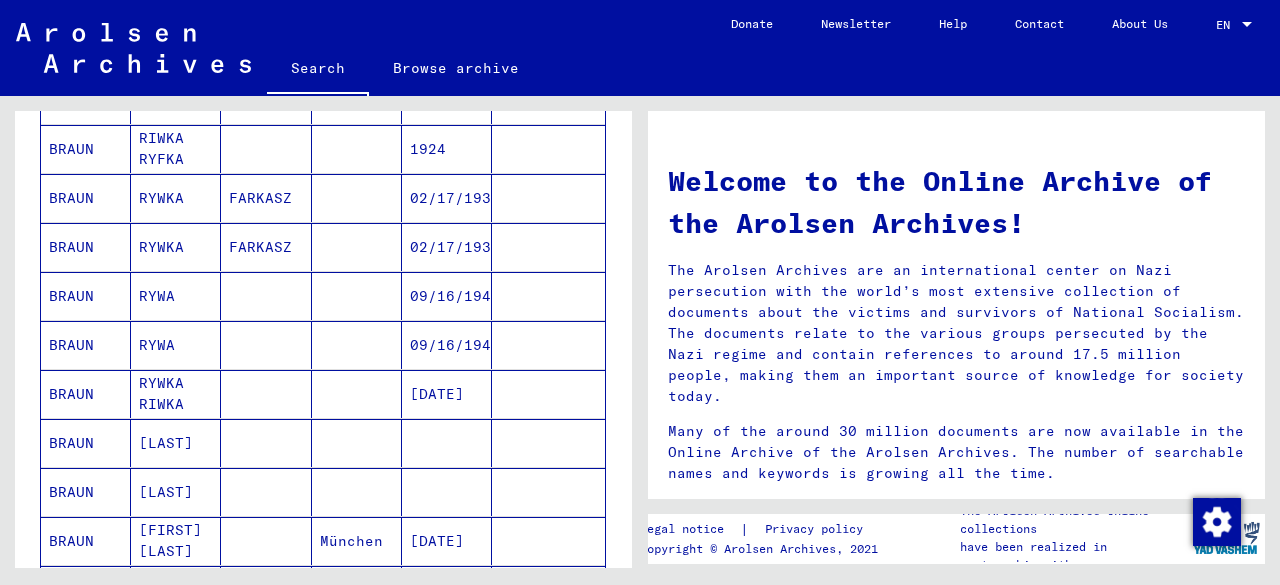 scroll, scrollTop: 128, scrollLeft: 0, axis: vertical 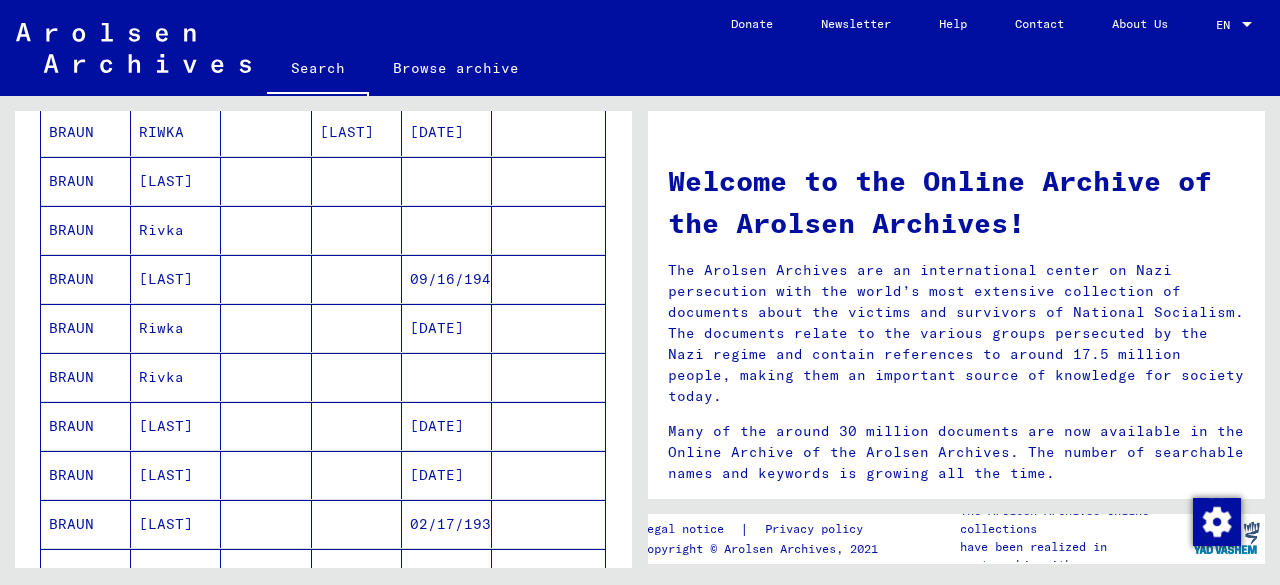 click on "Rivka" at bounding box center [176, 426] 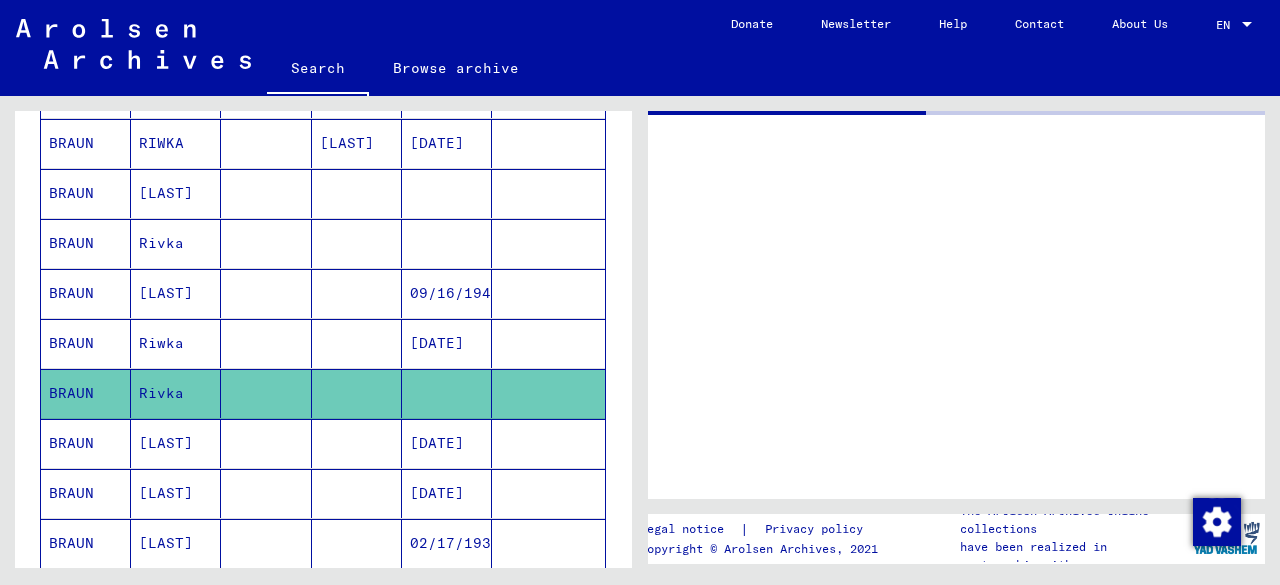 scroll, scrollTop: 845, scrollLeft: 0, axis: vertical 